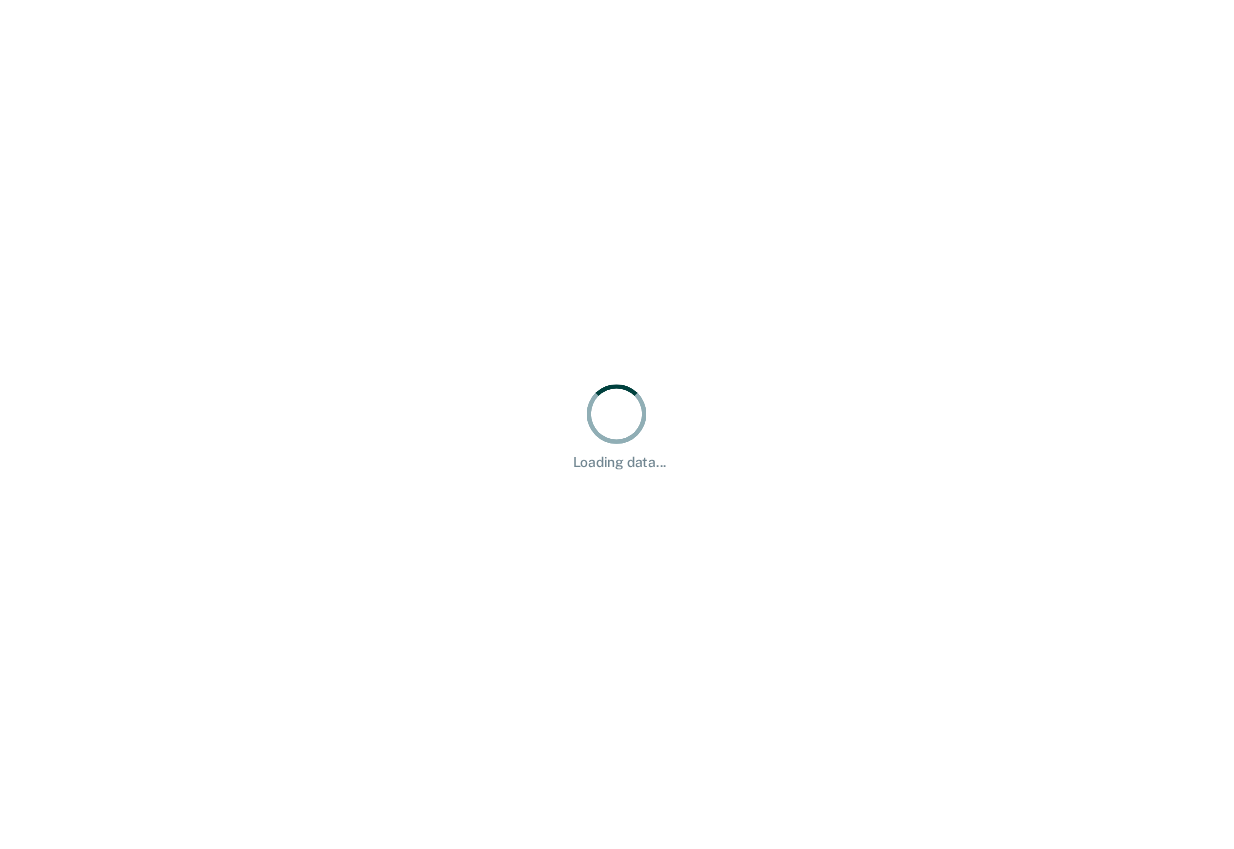 scroll, scrollTop: 0, scrollLeft: 0, axis: both 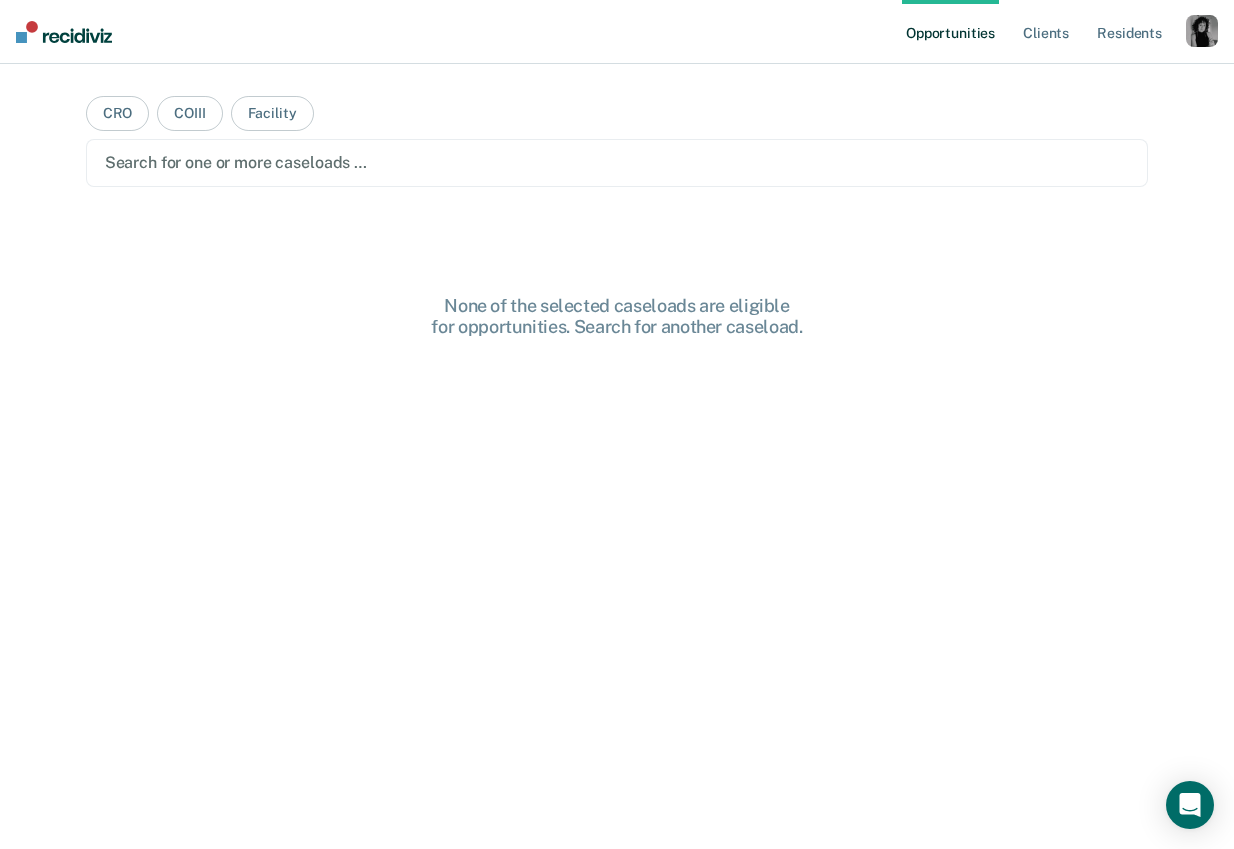 click at bounding box center [1202, 31] 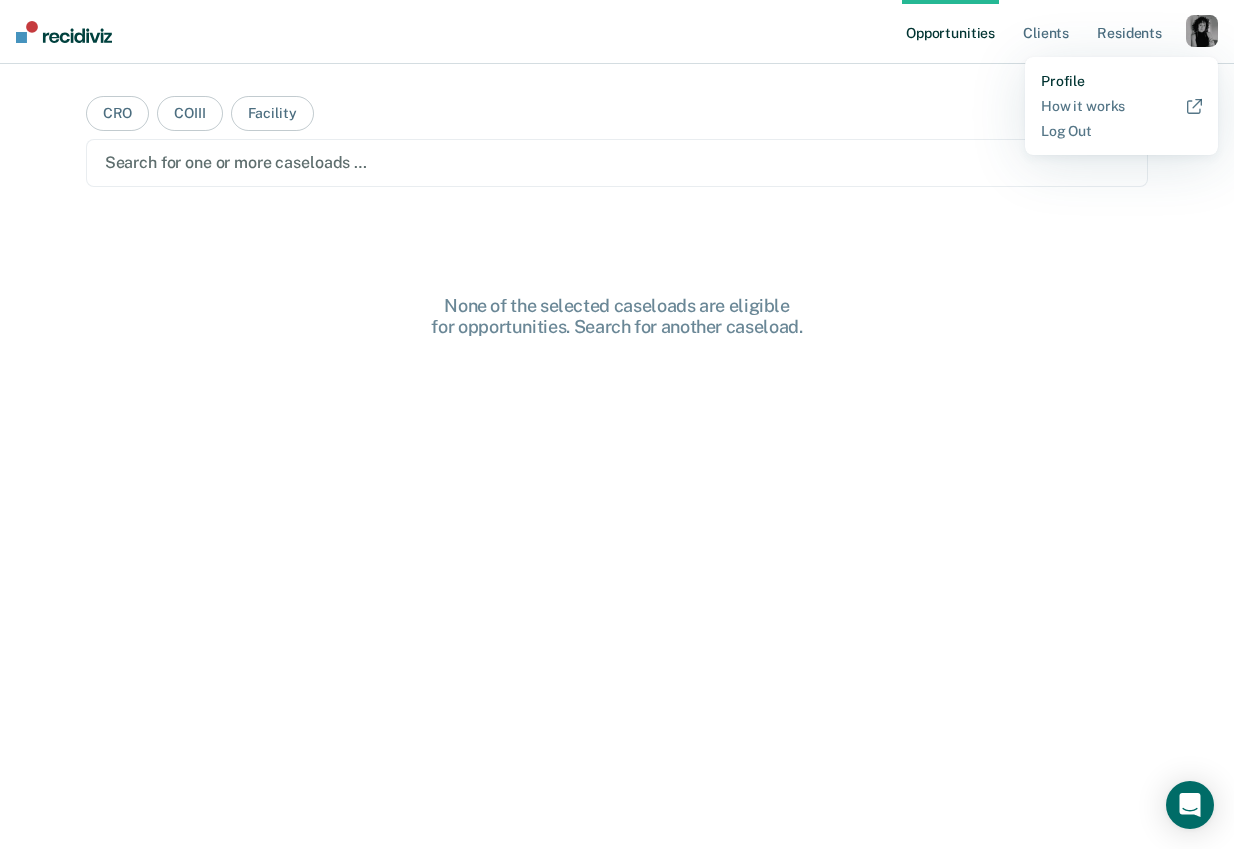 click on "Profile" at bounding box center (1121, 81) 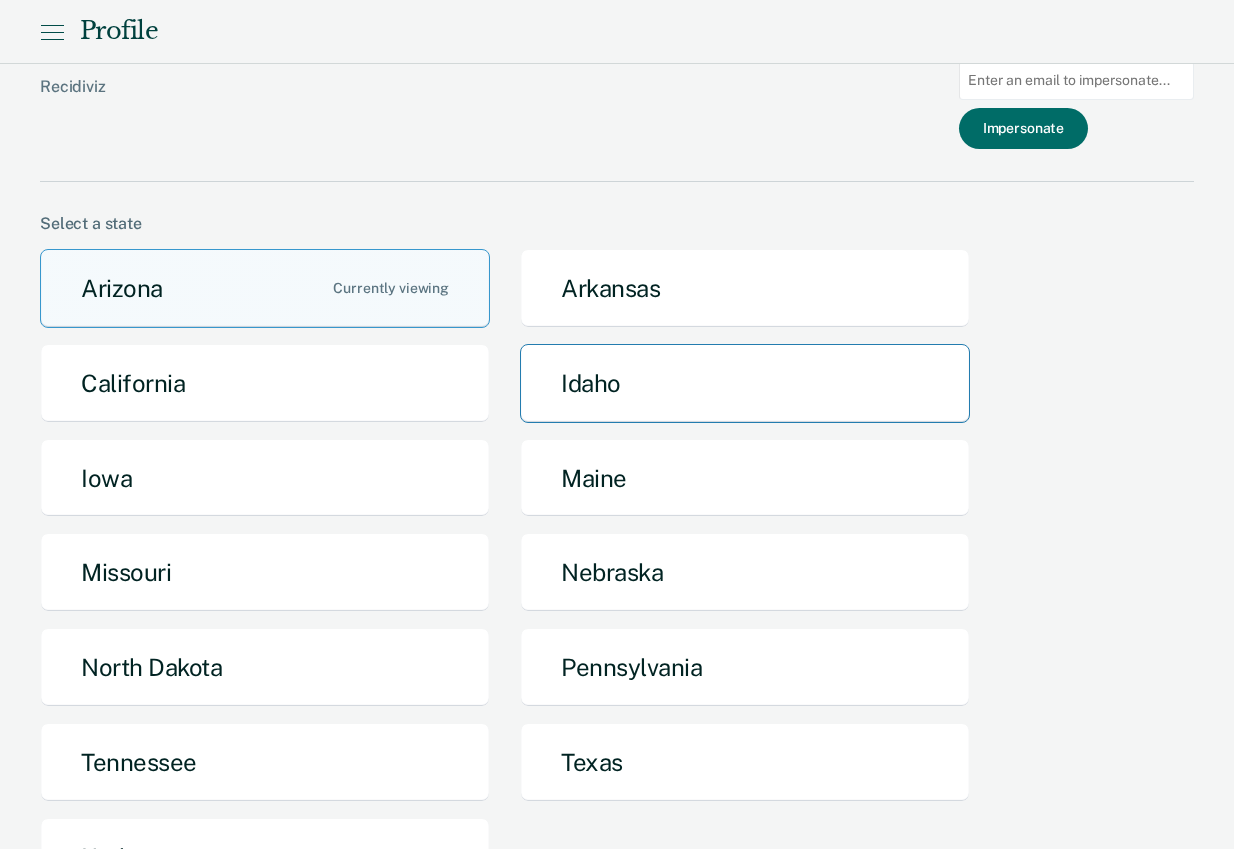 click on "Idaho" at bounding box center (745, 383) 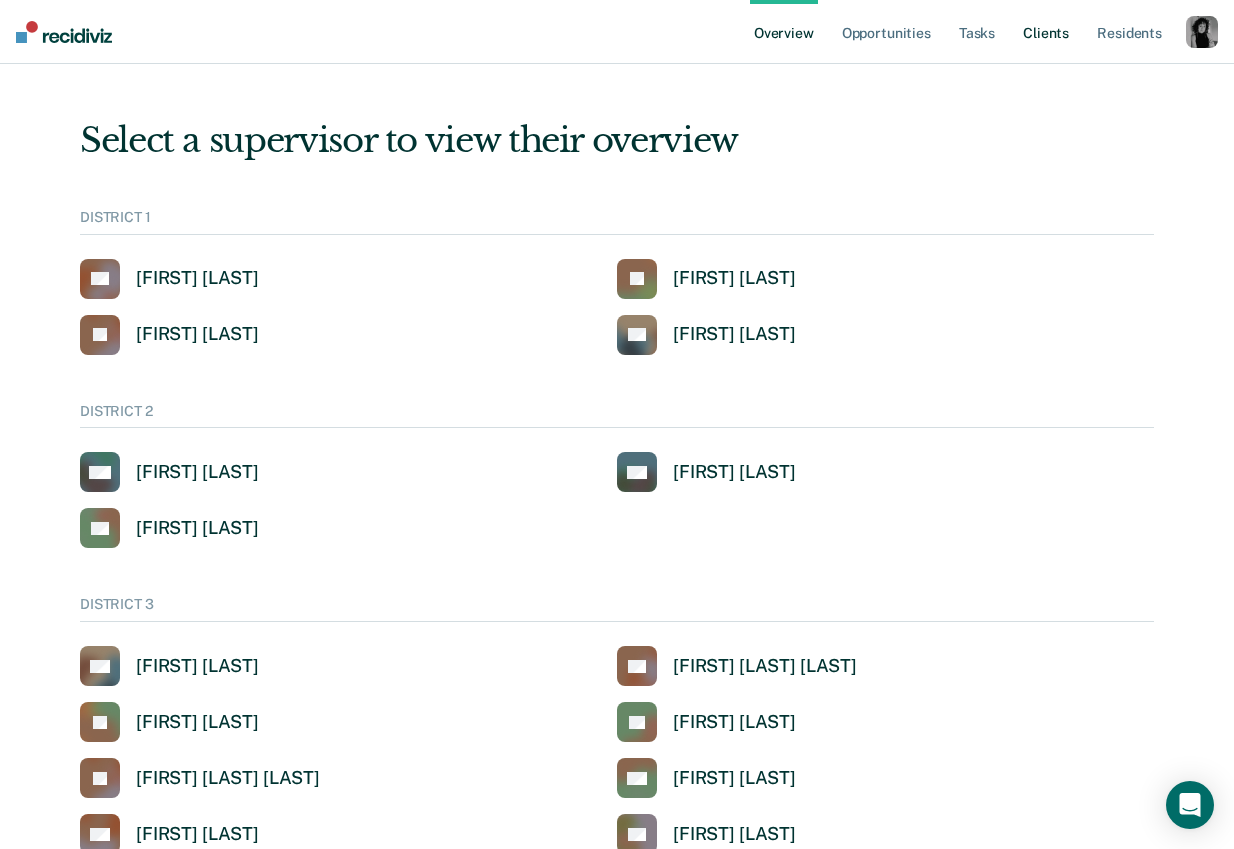 click on "Client s" at bounding box center (1046, 32) 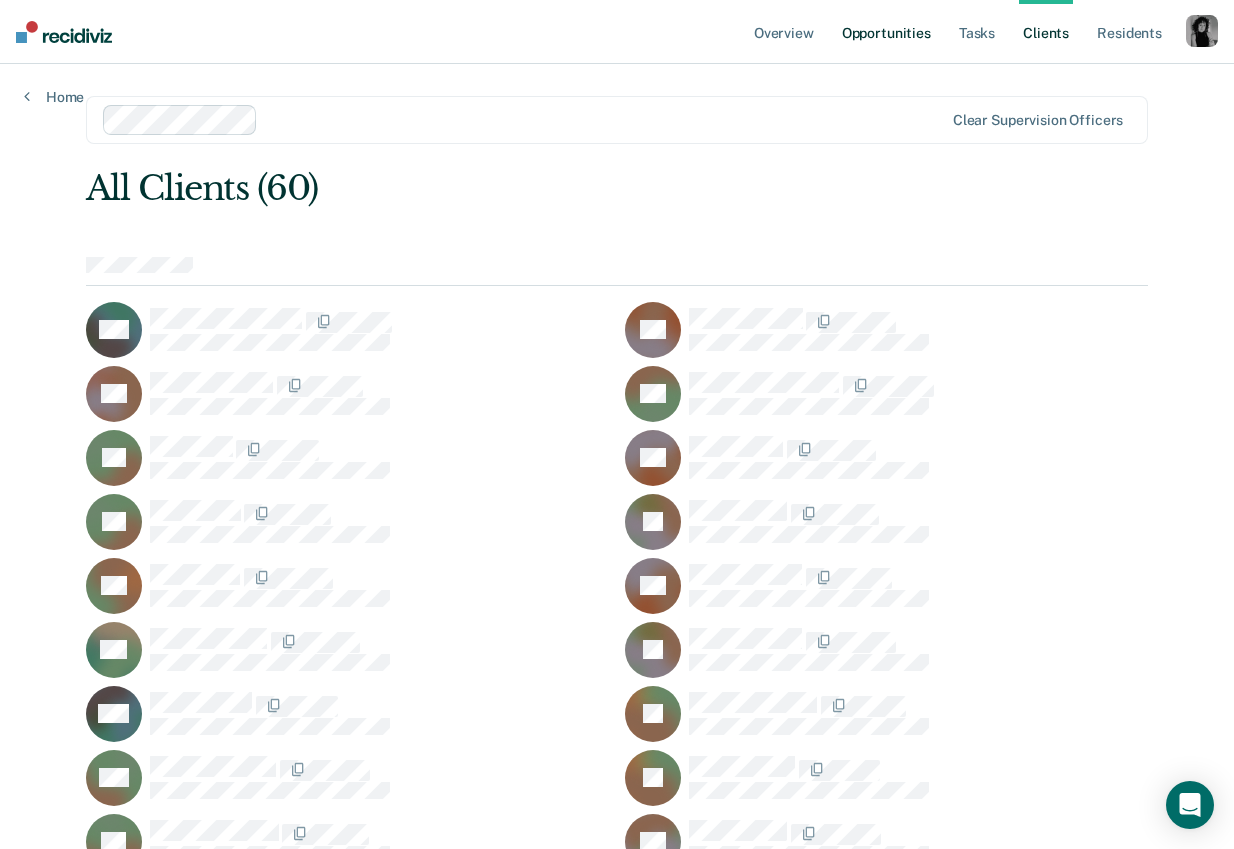click on "Opportunities" at bounding box center [886, 32] 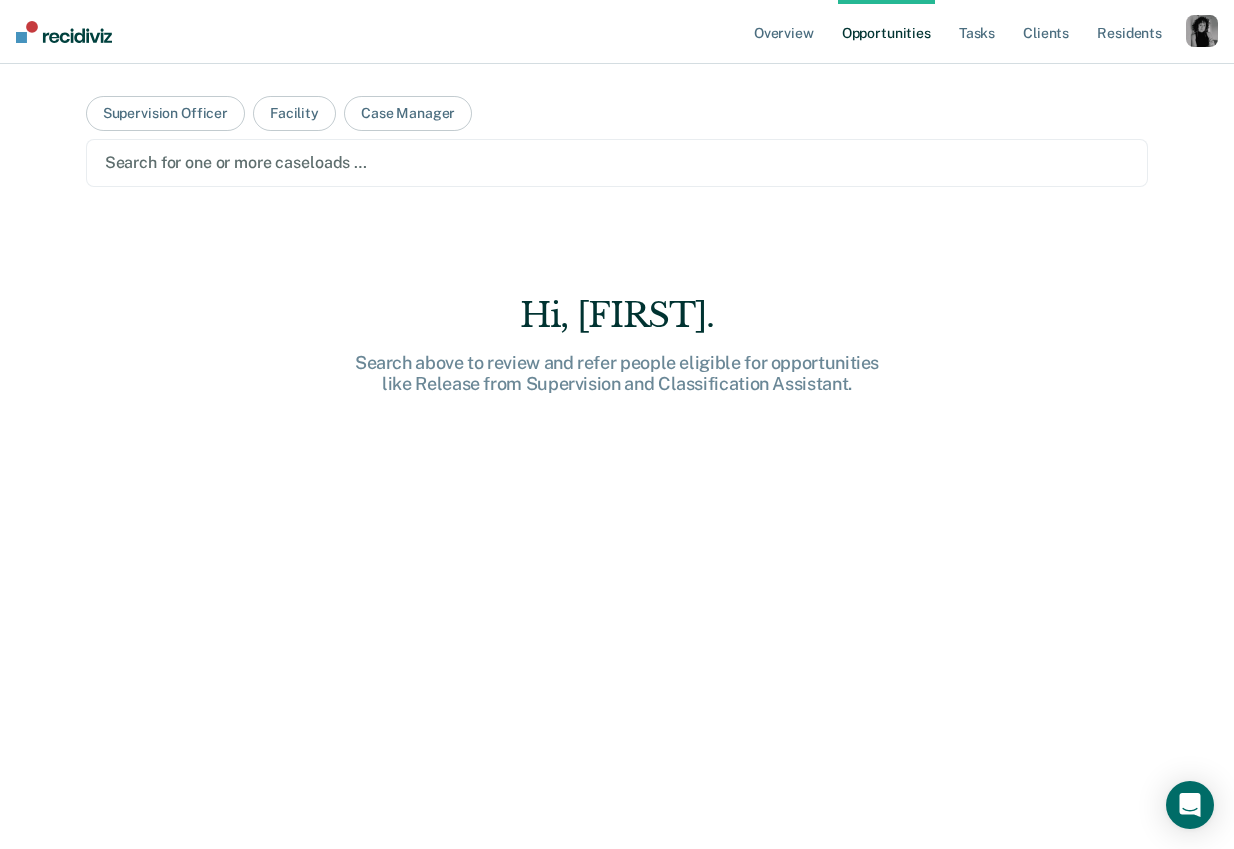click at bounding box center (617, 162) 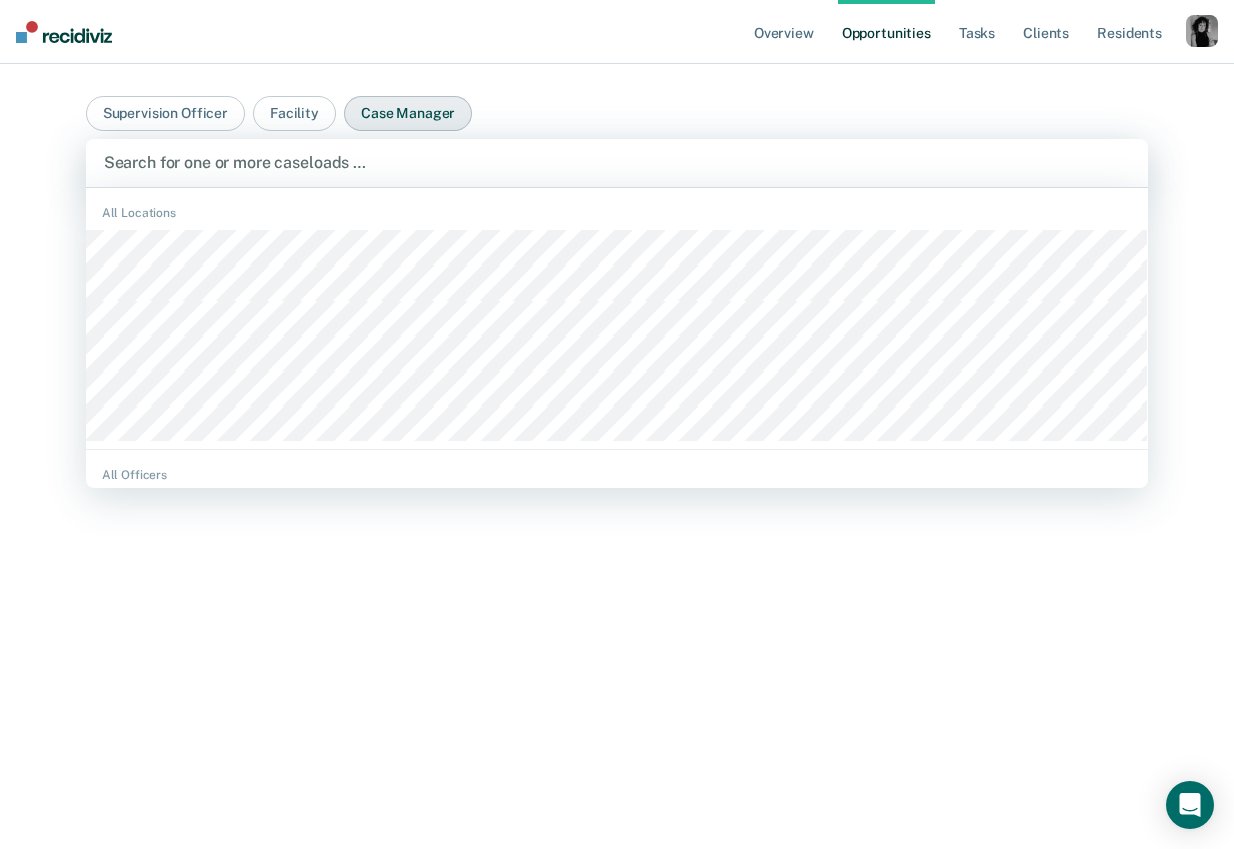 click on "Case Manager" at bounding box center [408, 113] 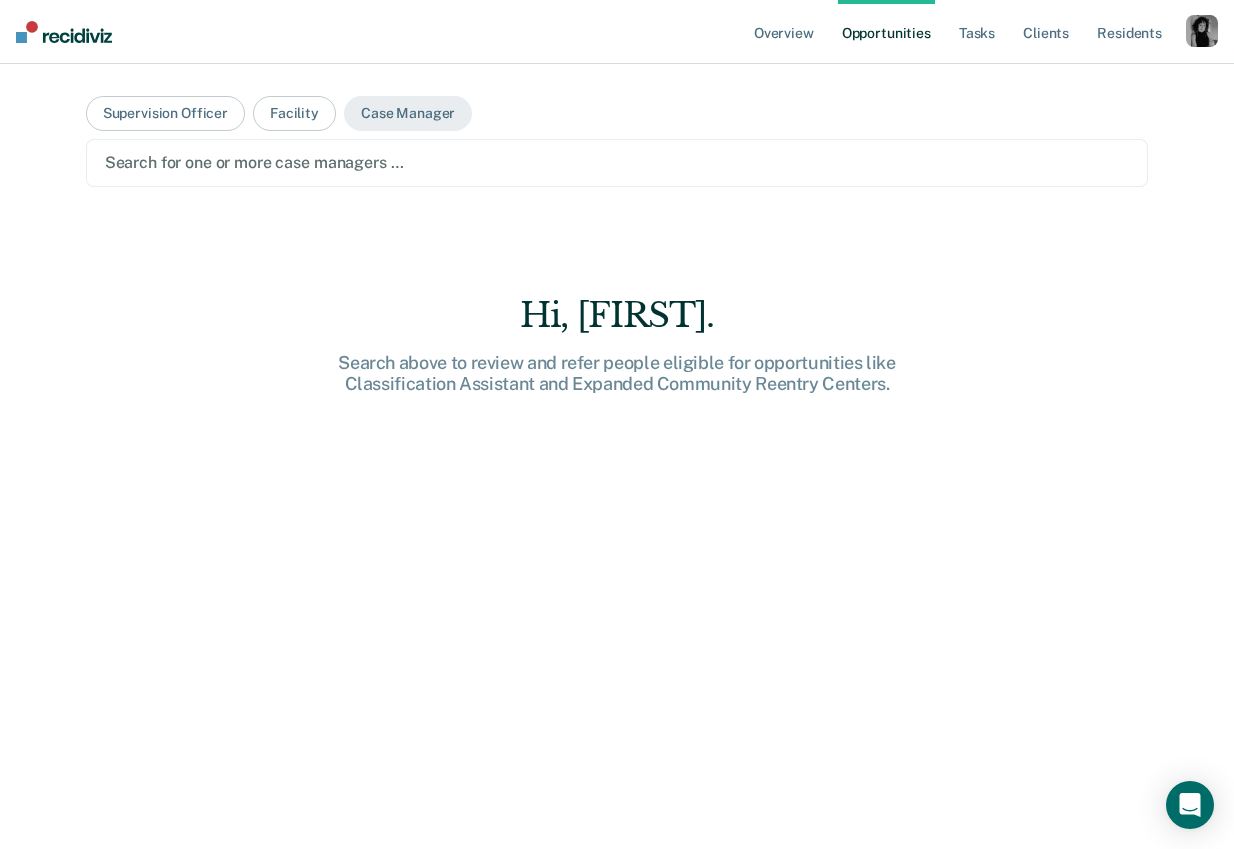 click at bounding box center (617, 162) 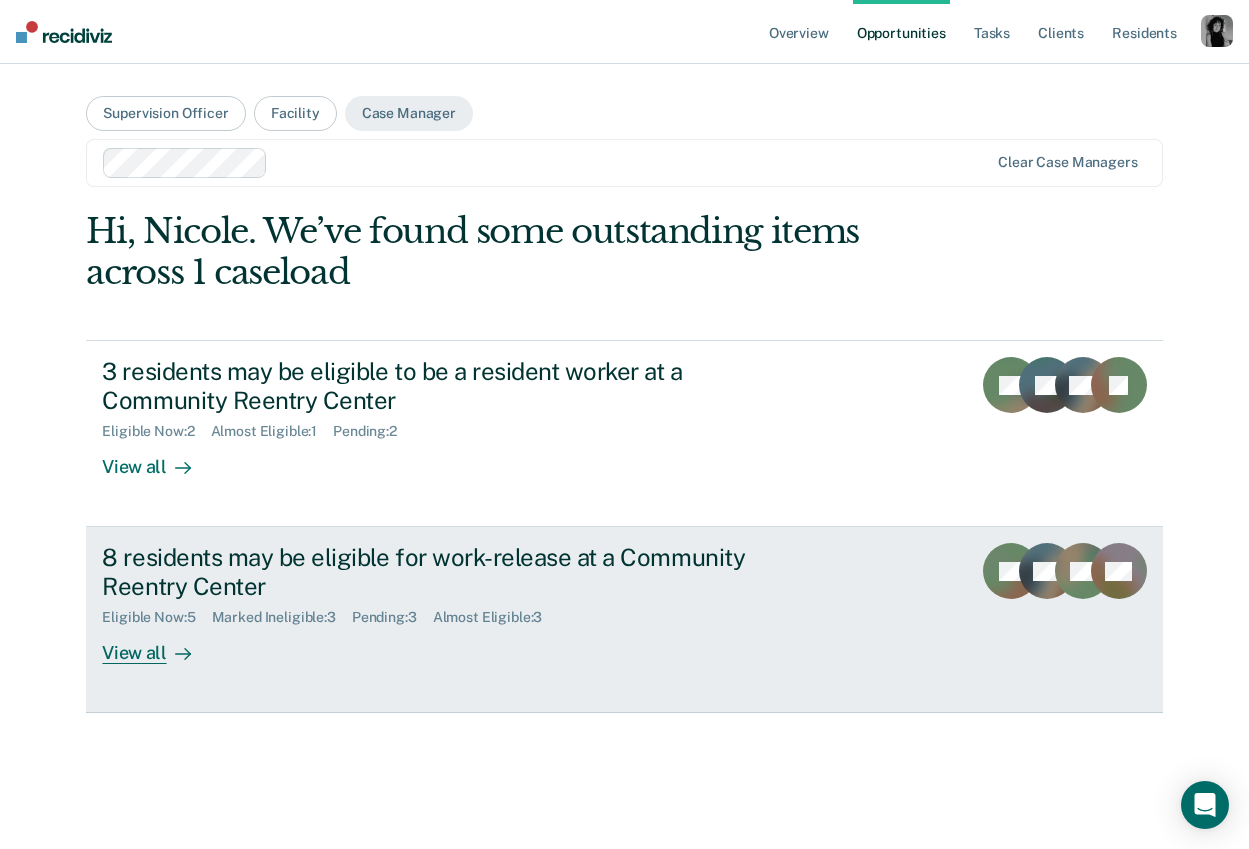 click on "8 residents may be eligible for work-release at a Community Reentry Center" at bounding box center [453, 572] 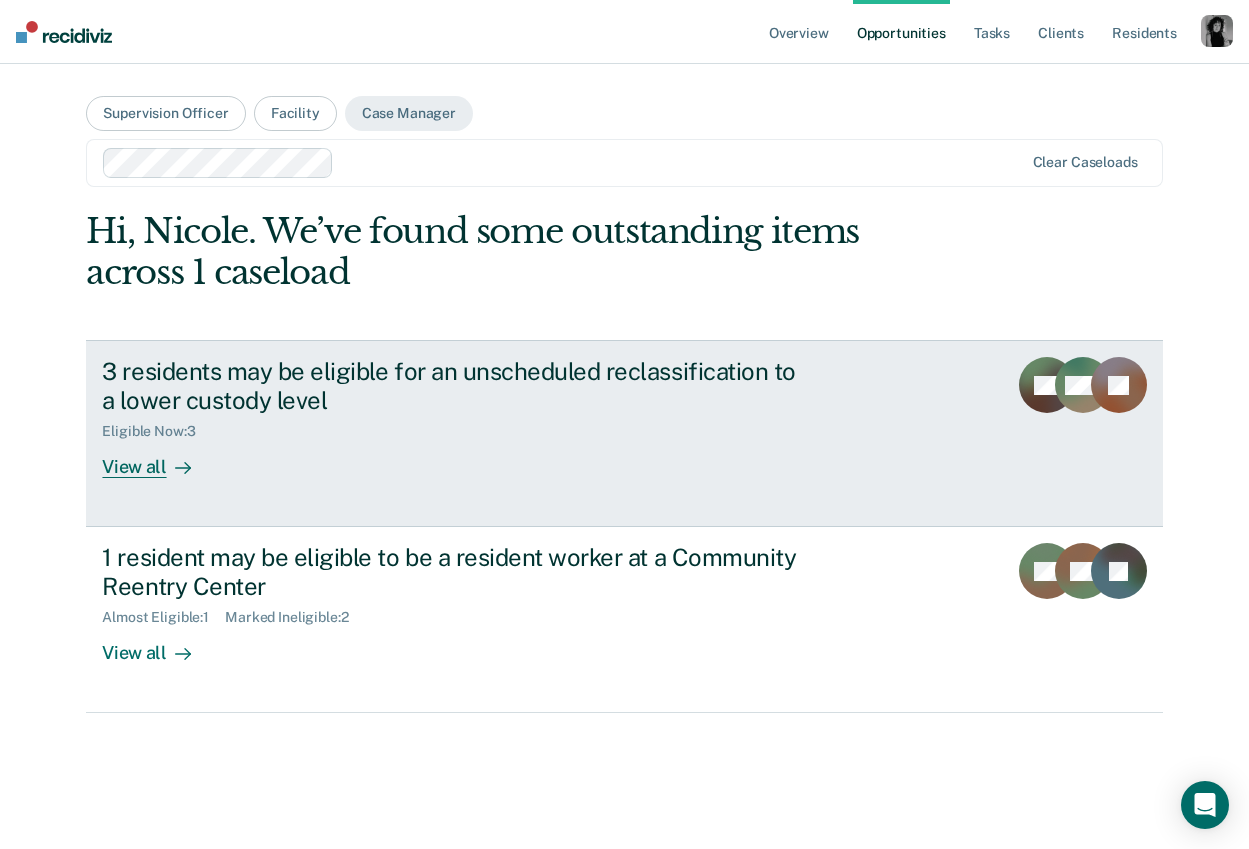 click on "3 residents may be eligible for an unscheduled reclassification to a lower custody level" at bounding box center (453, 386) 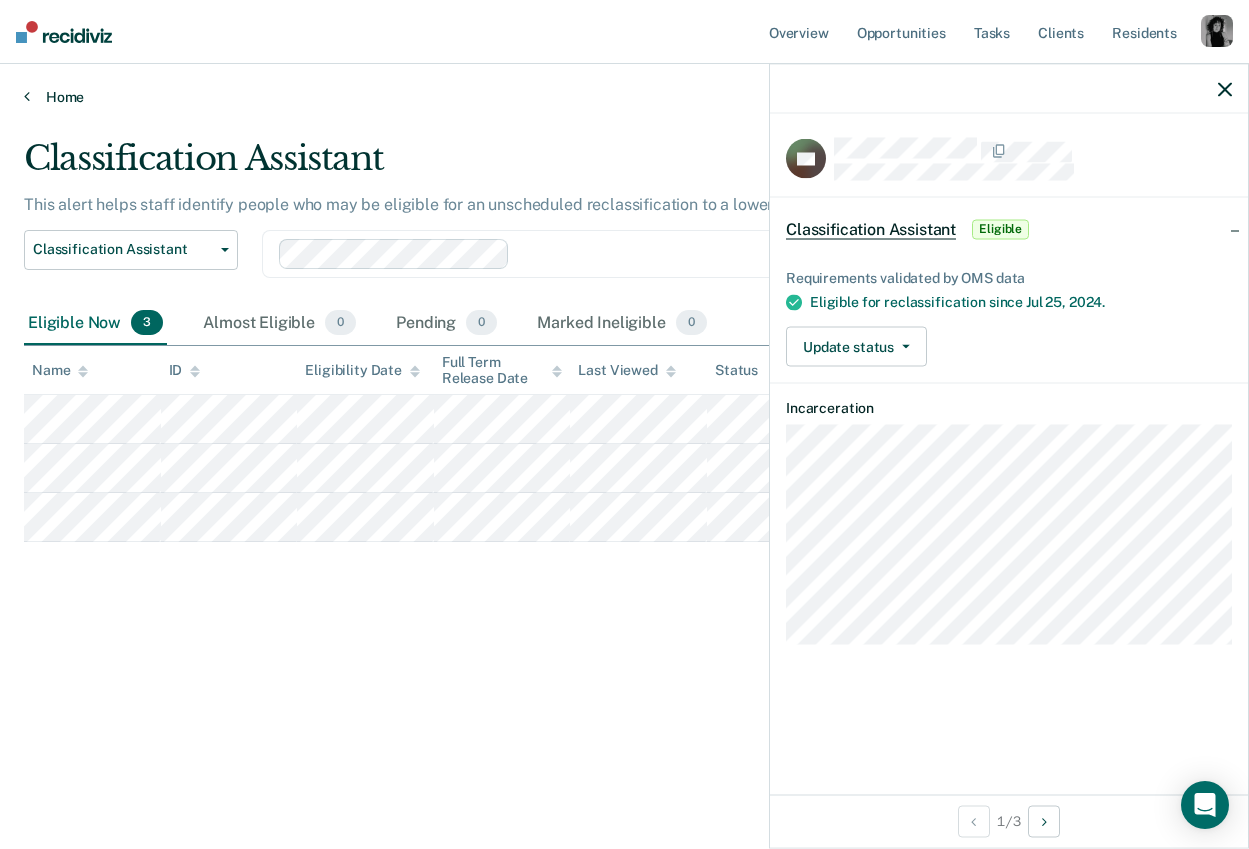 click at bounding box center [27, 96] 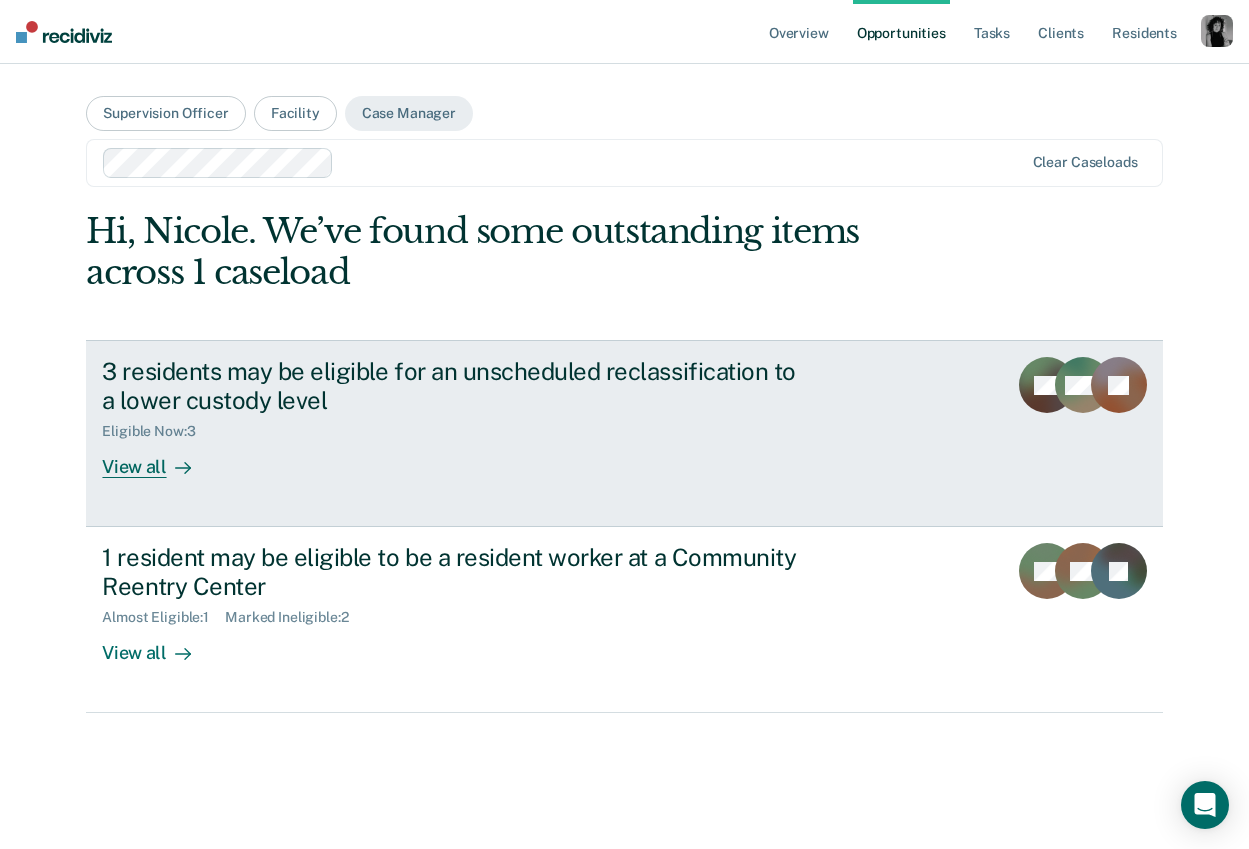 click on "3 residents may be eligible for an unscheduled reclassification to a lower custody level" at bounding box center [453, 386] 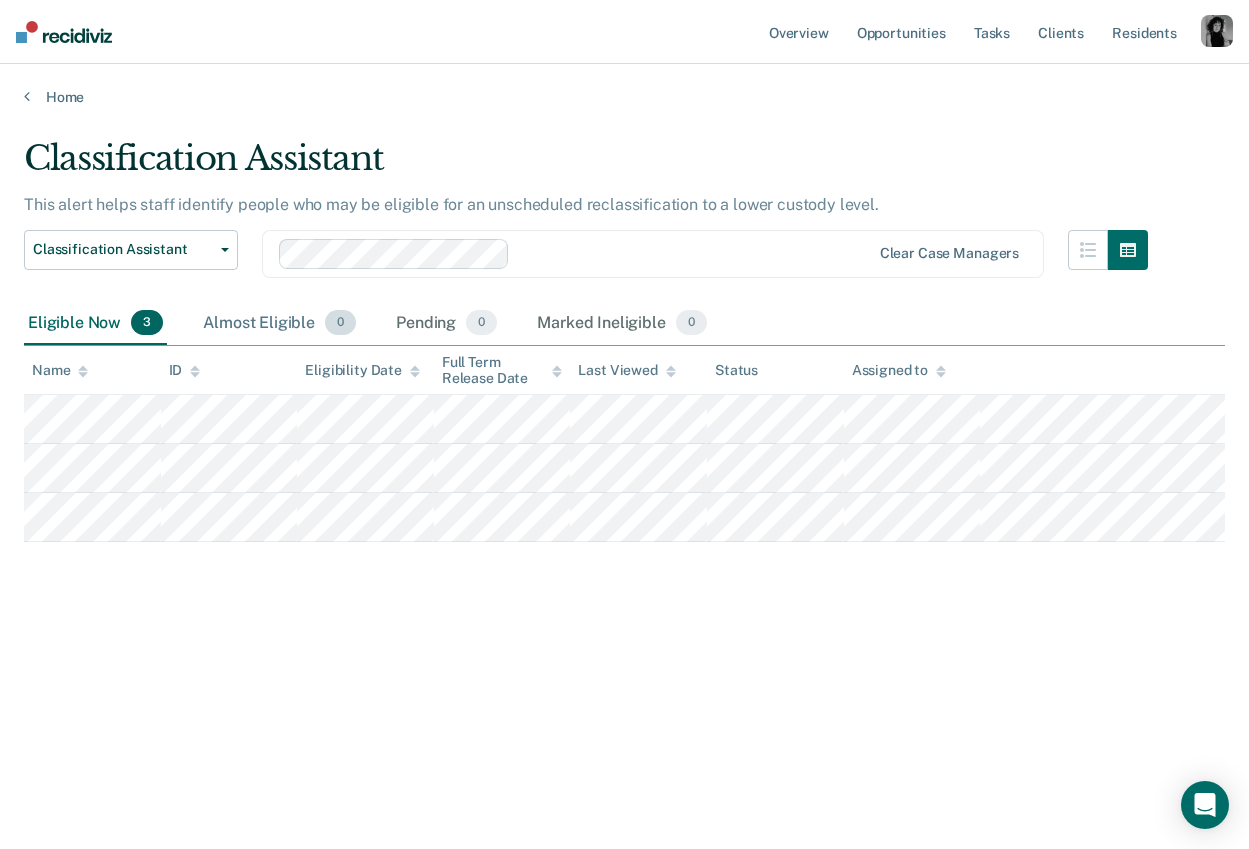 click on "Almost Eligible 0" at bounding box center (279, 324) 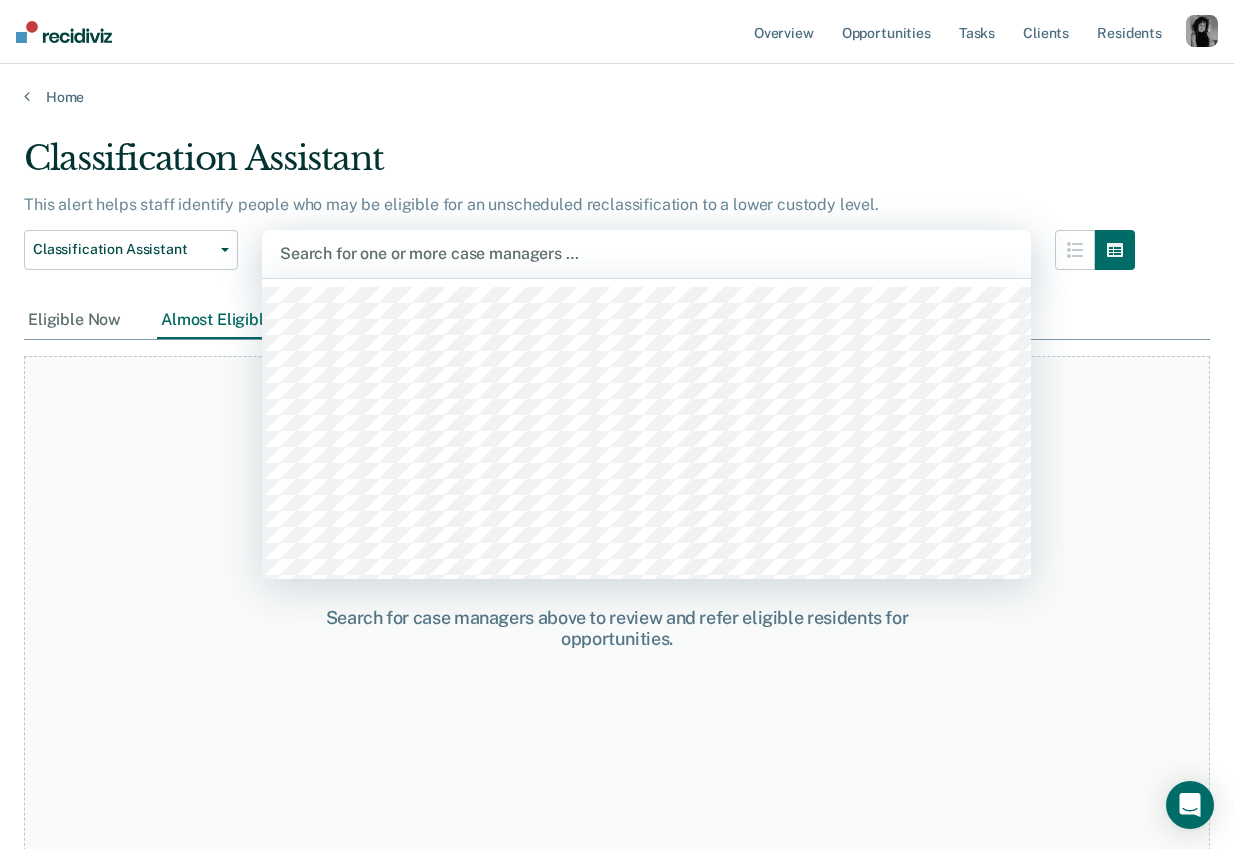 click at bounding box center [646, 253] 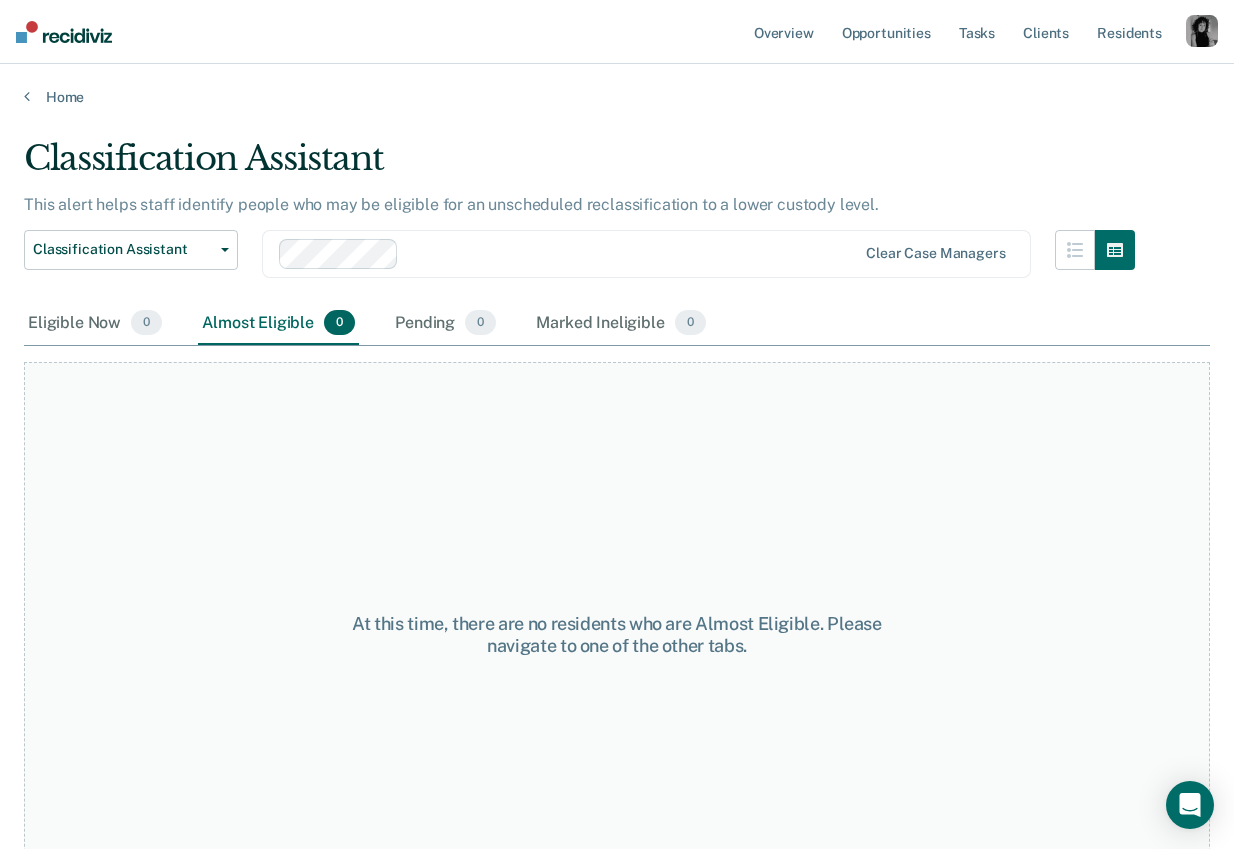 click at bounding box center [631, 253] 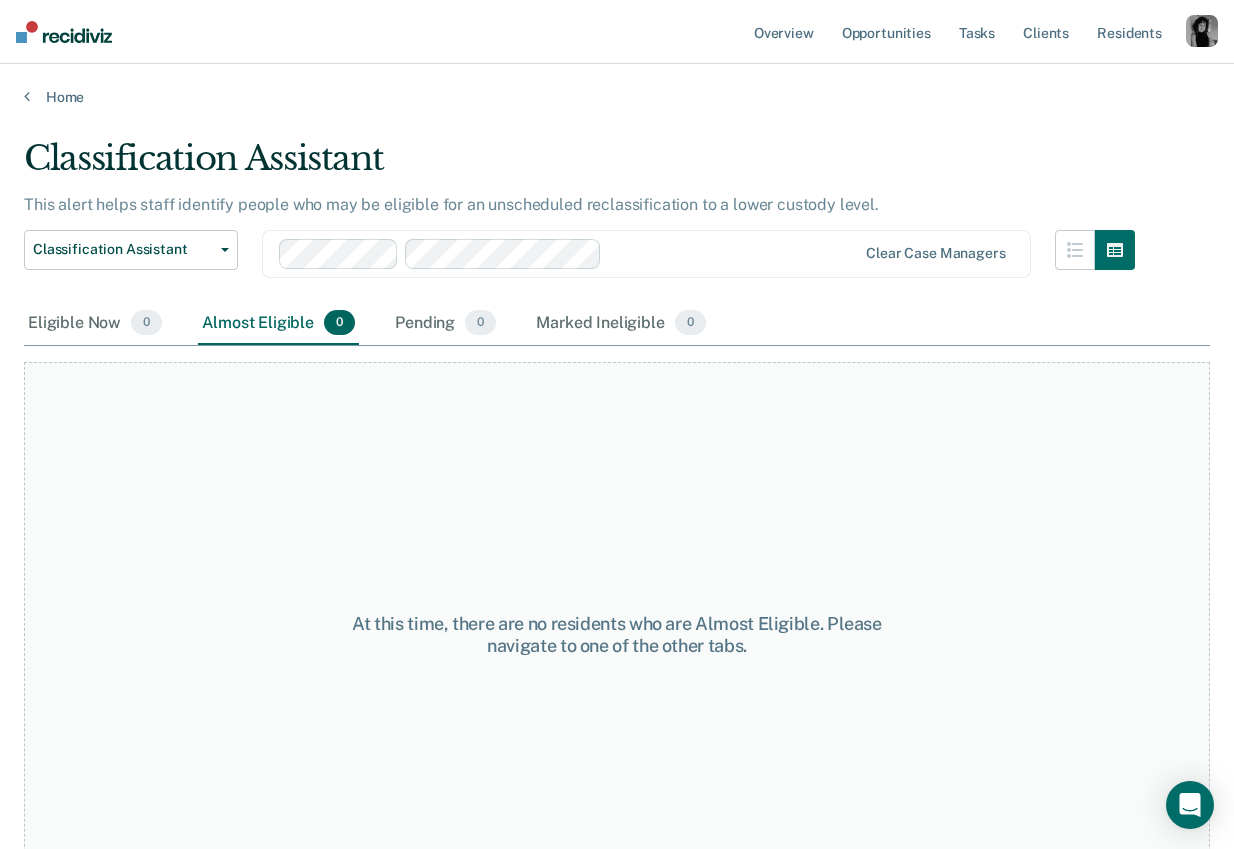 click at bounding box center (733, 253) 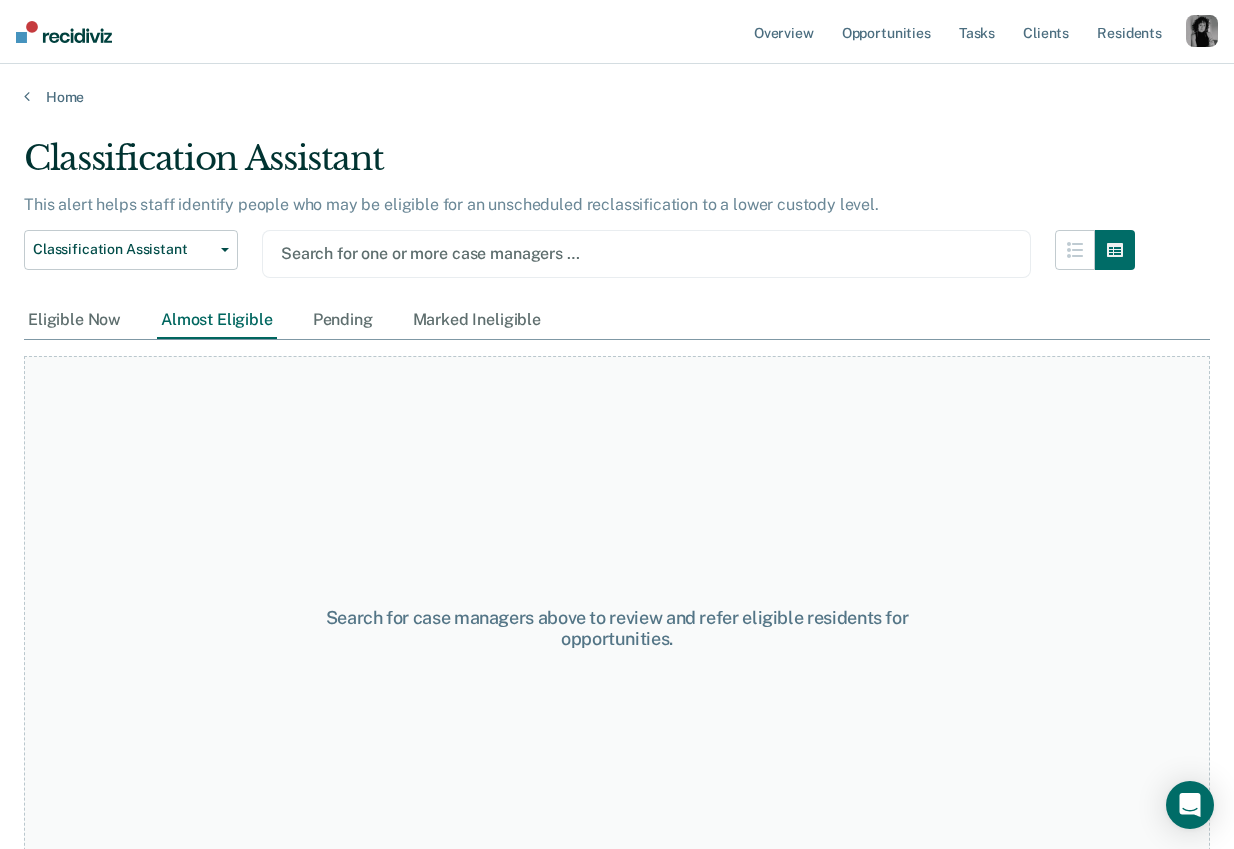 click at bounding box center [646, 253] 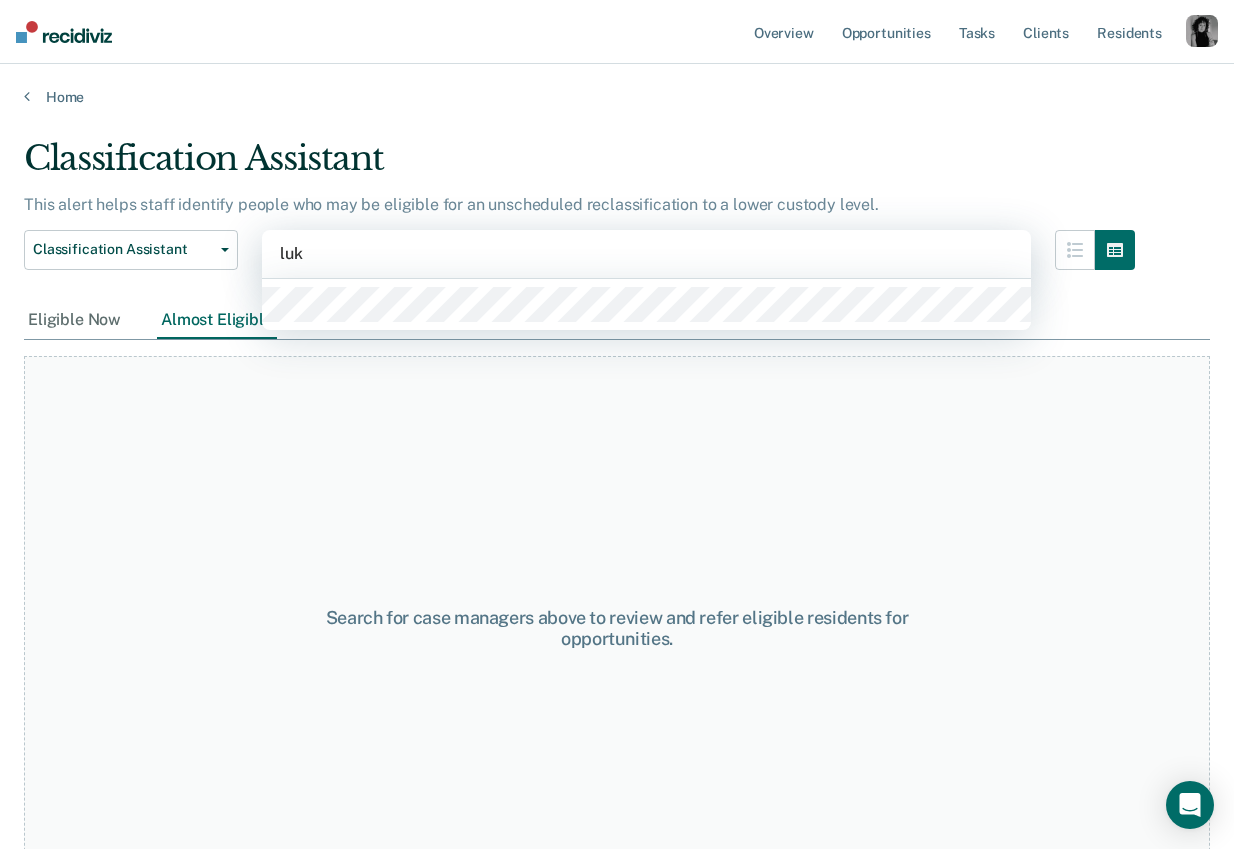 type on "luke" 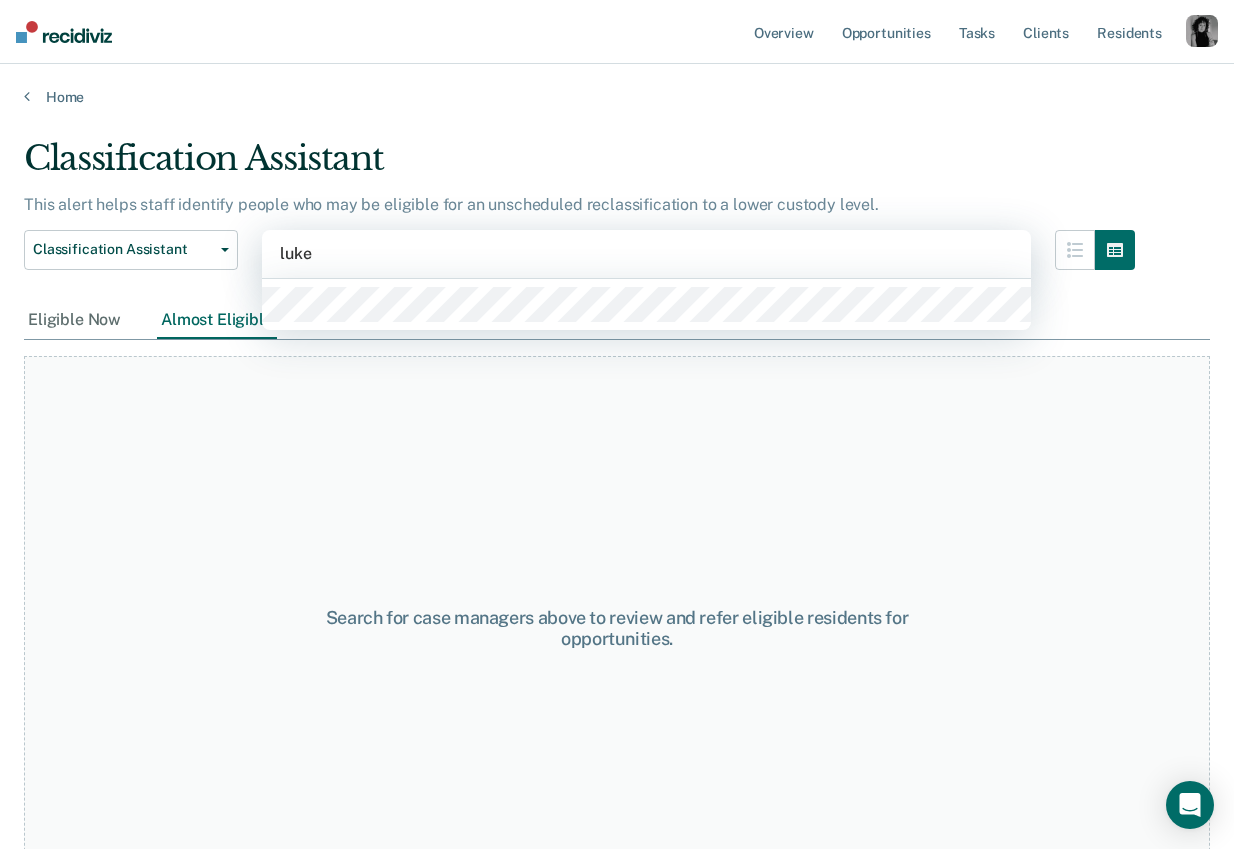 type 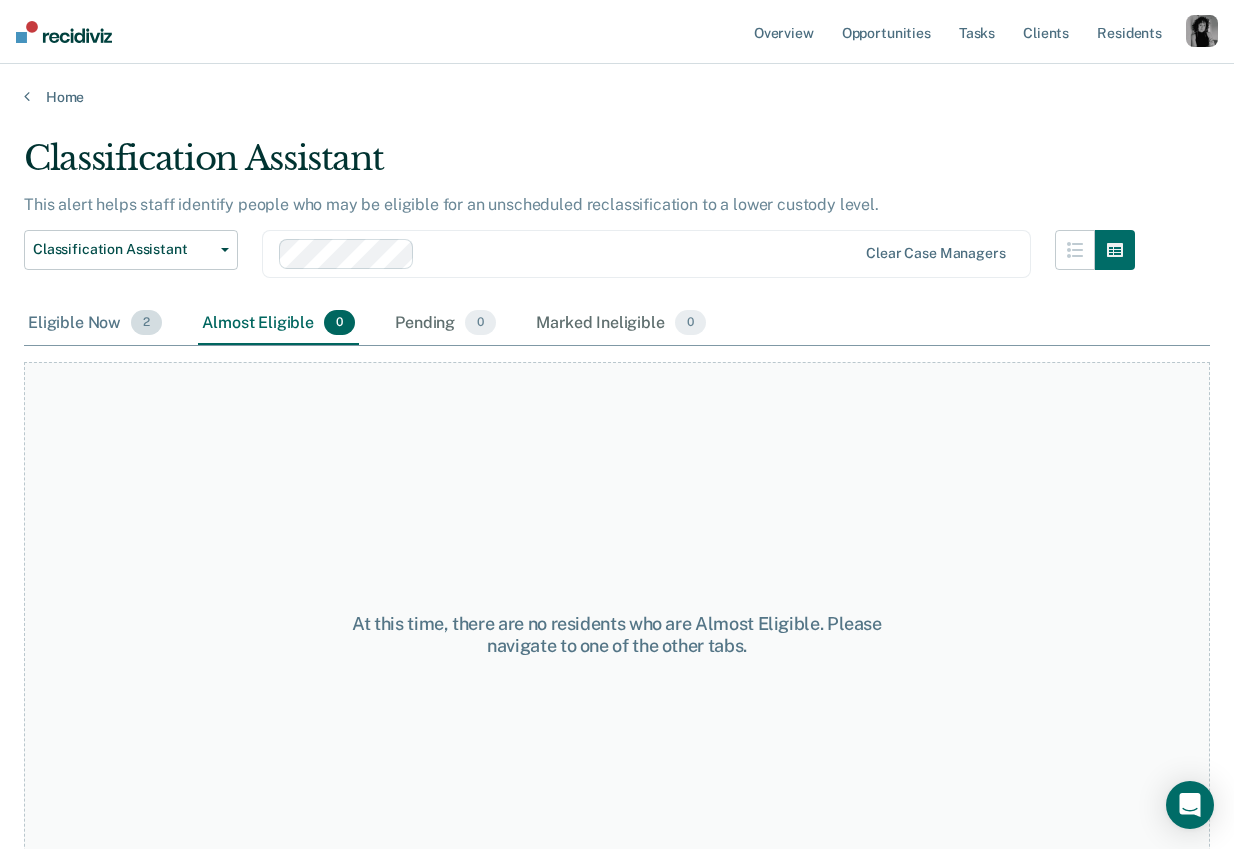 click on "Eligible Now 2" at bounding box center [95, 324] 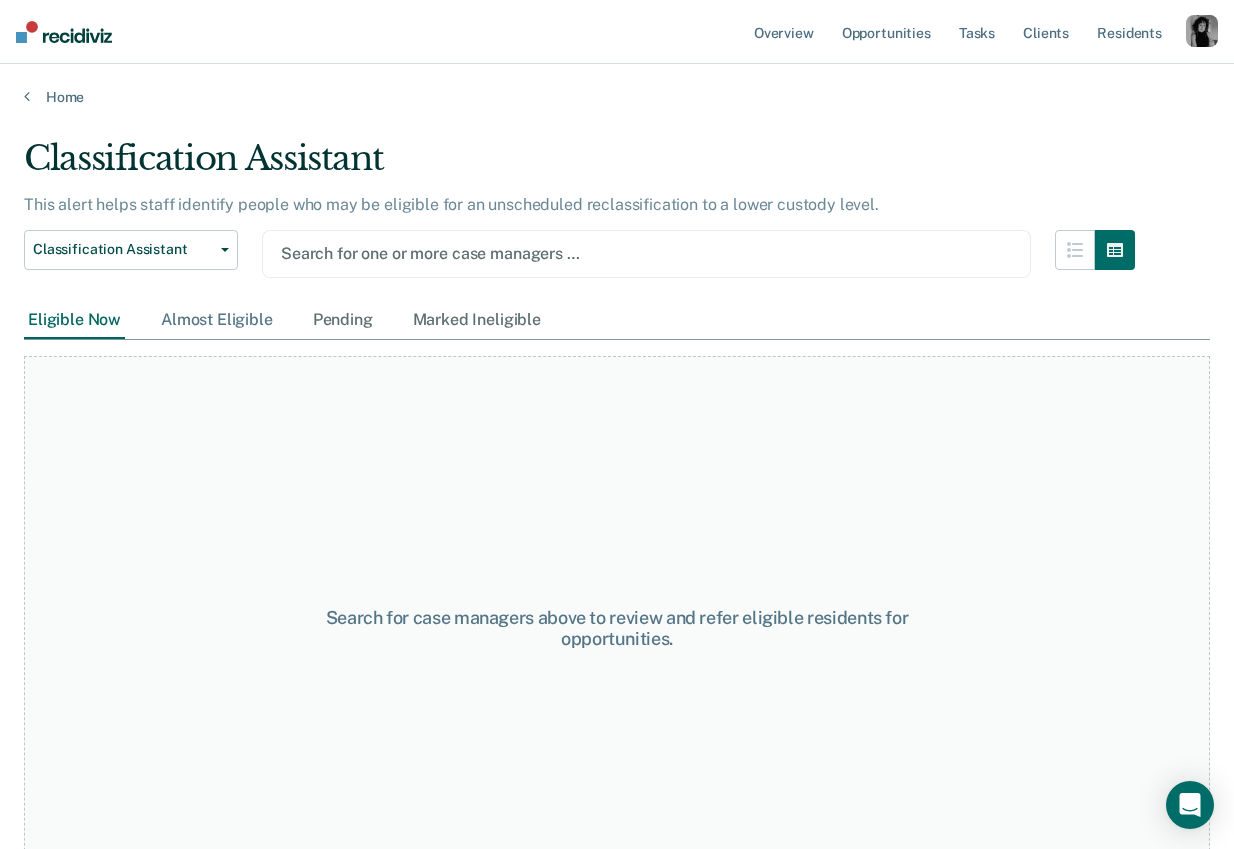click on "Almost Eligible" at bounding box center (217, 320) 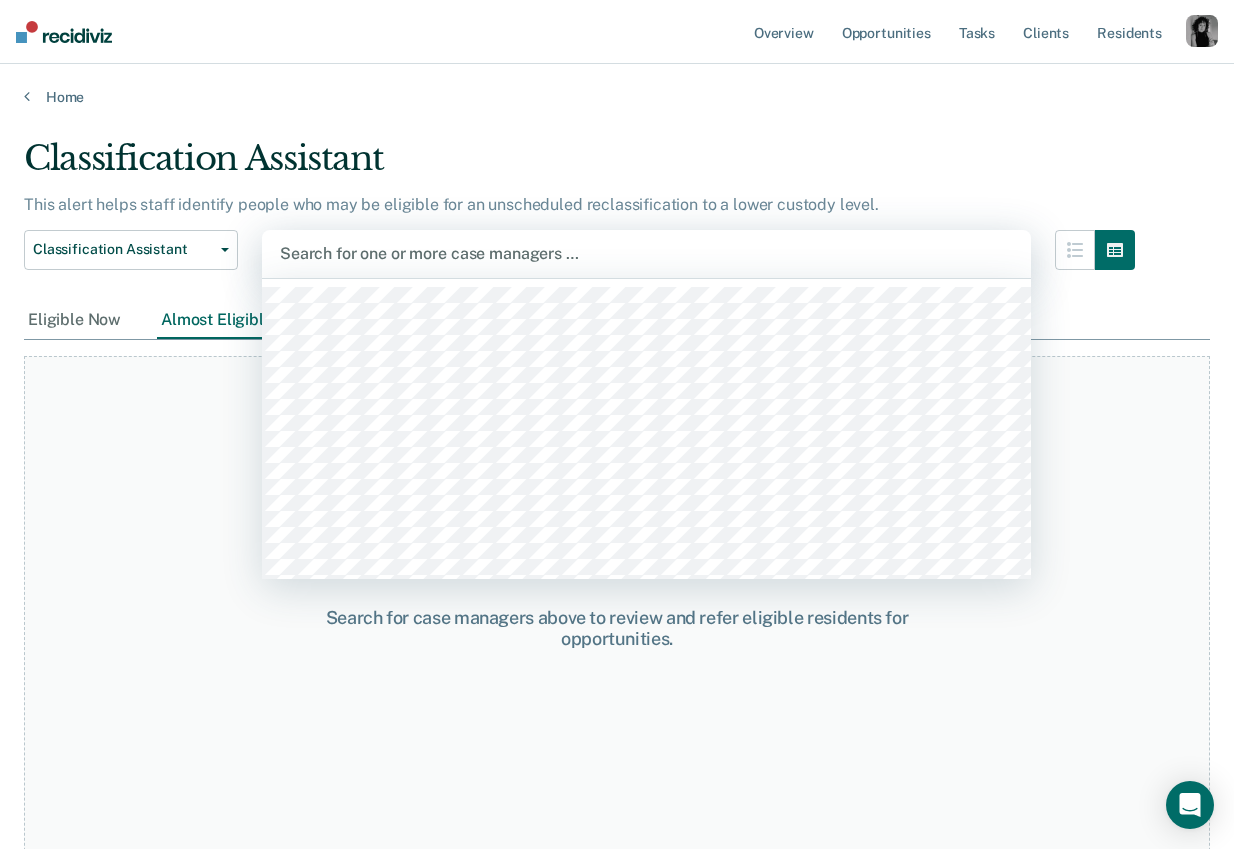click at bounding box center (646, 253) 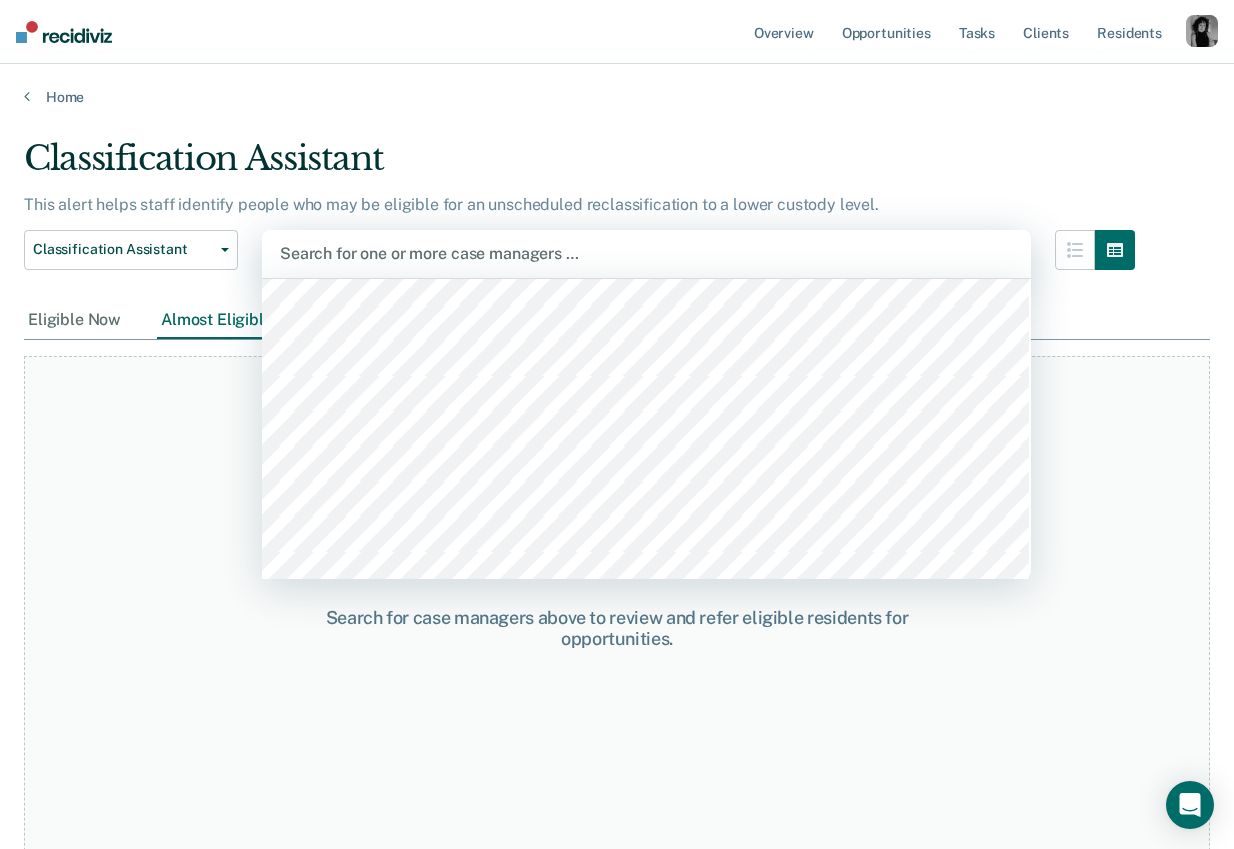 scroll, scrollTop: 1039, scrollLeft: 0, axis: vertical 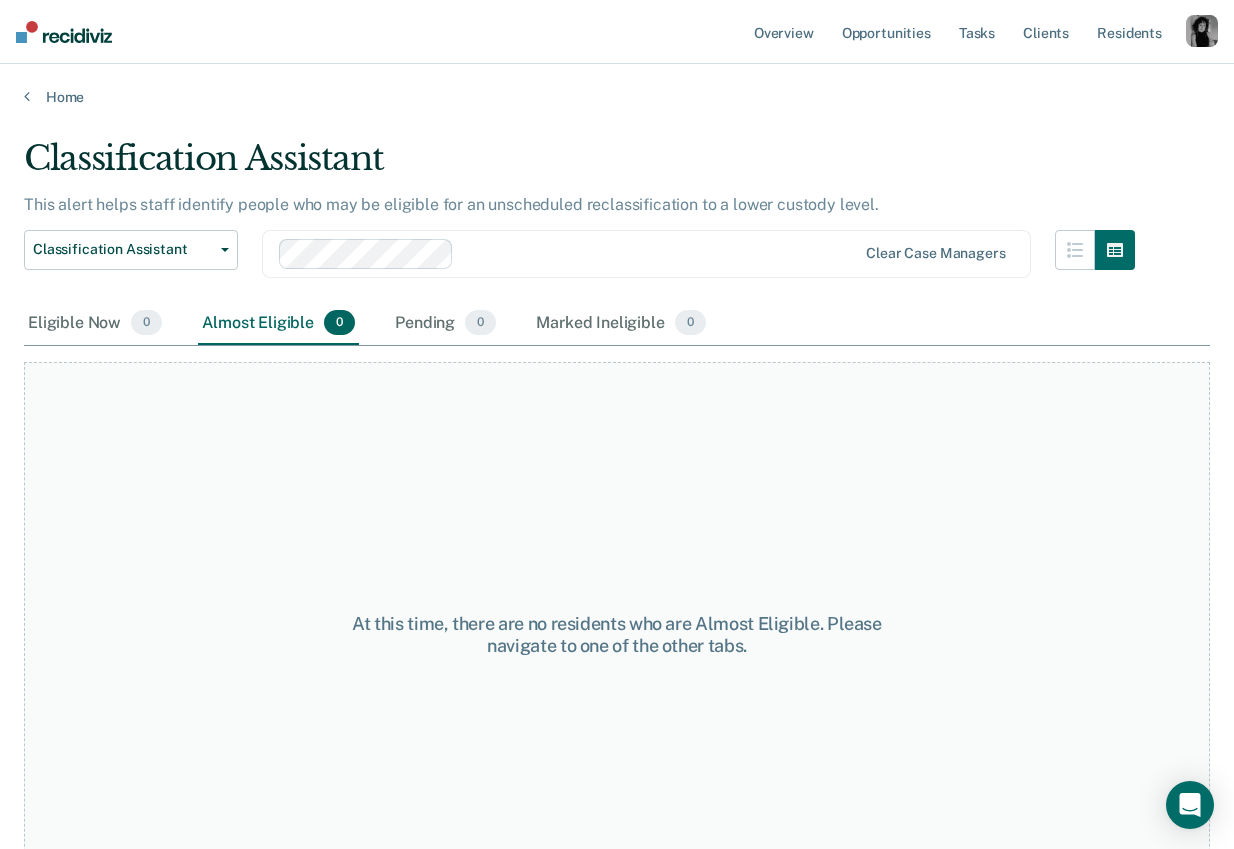 click at bounding box center [659, 253] 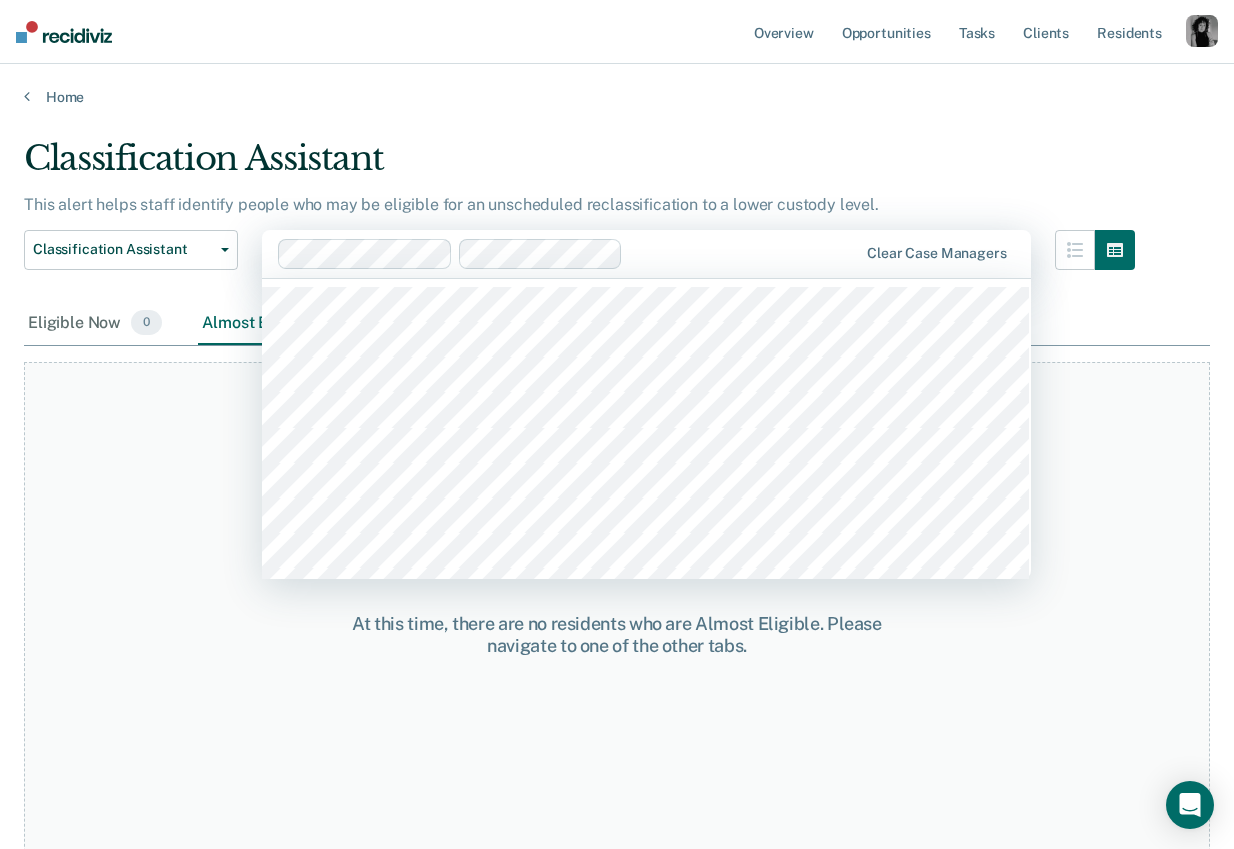 click at bounding box center [744, 253] 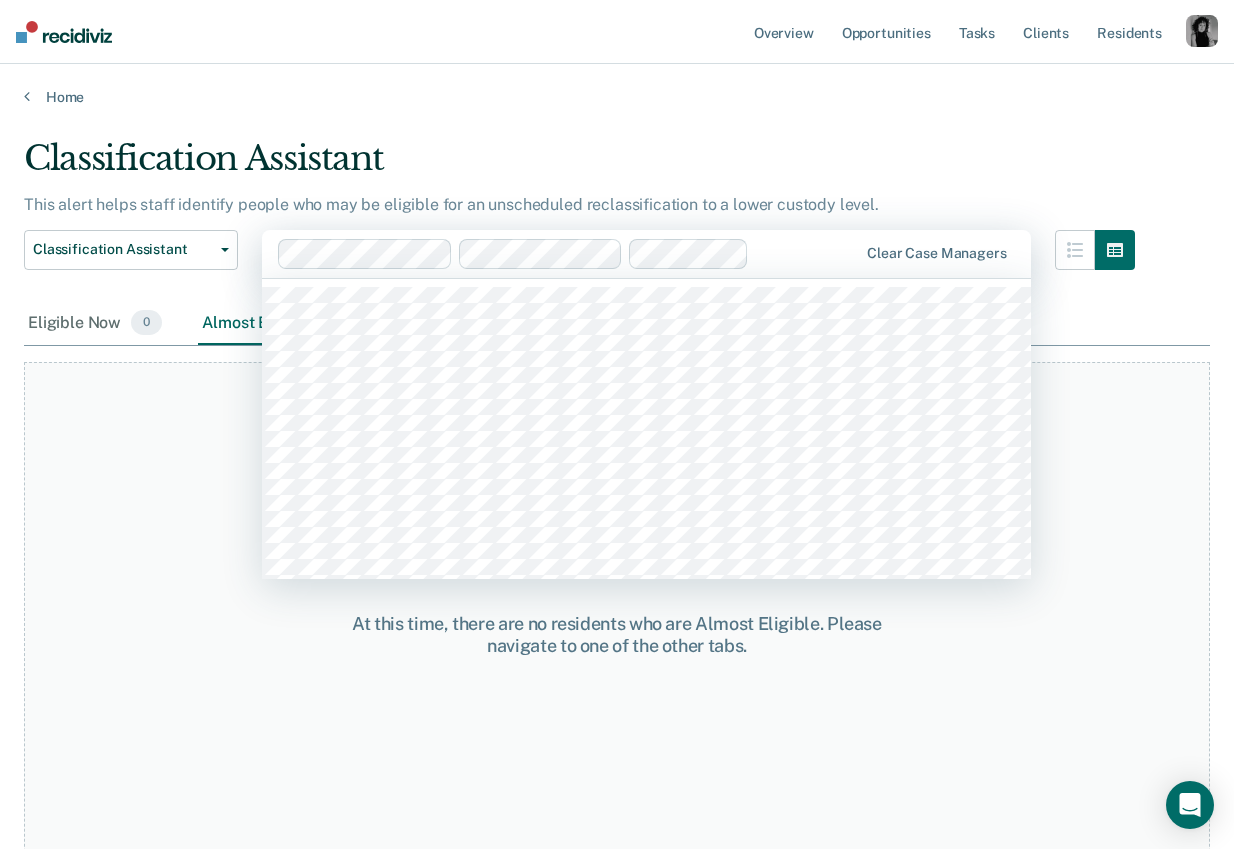 click at bounding box center [807, 253] 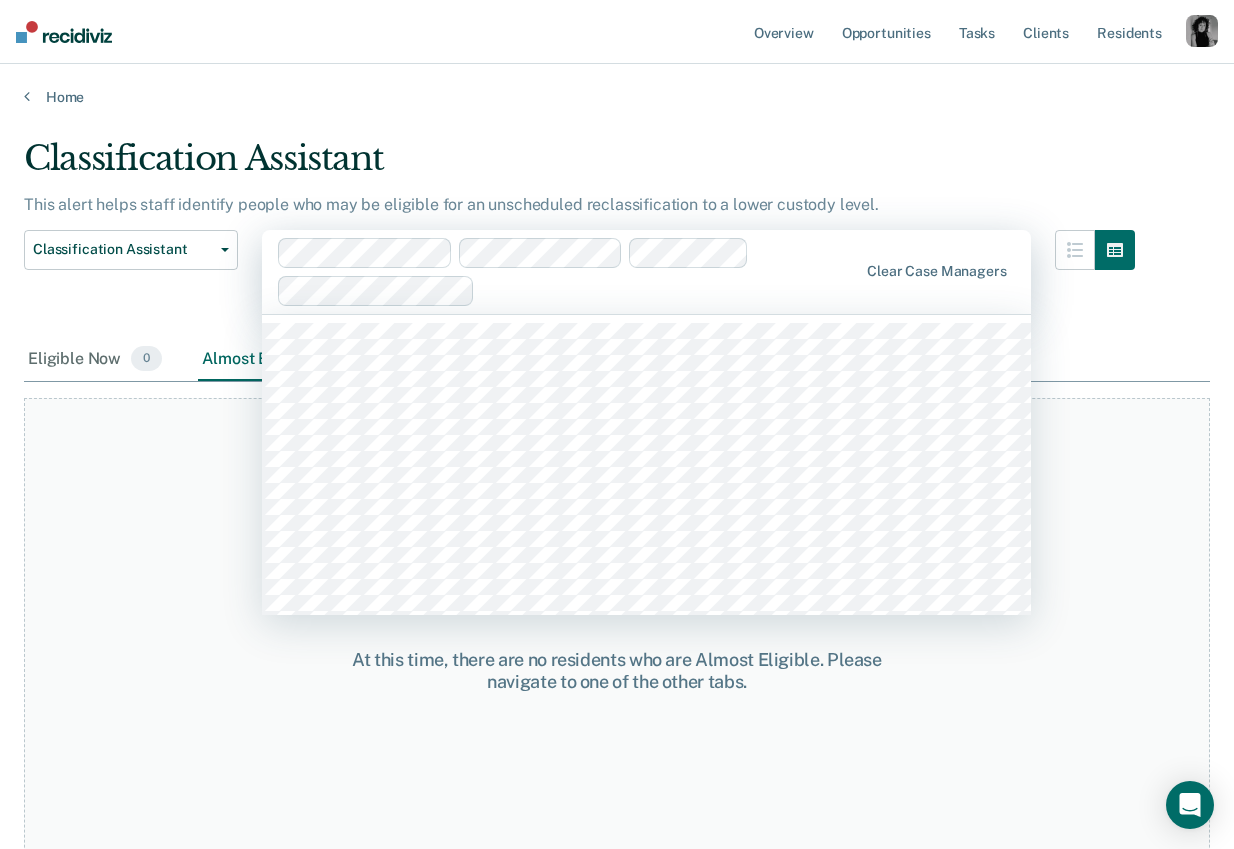 click at bounding box center (670, 290) 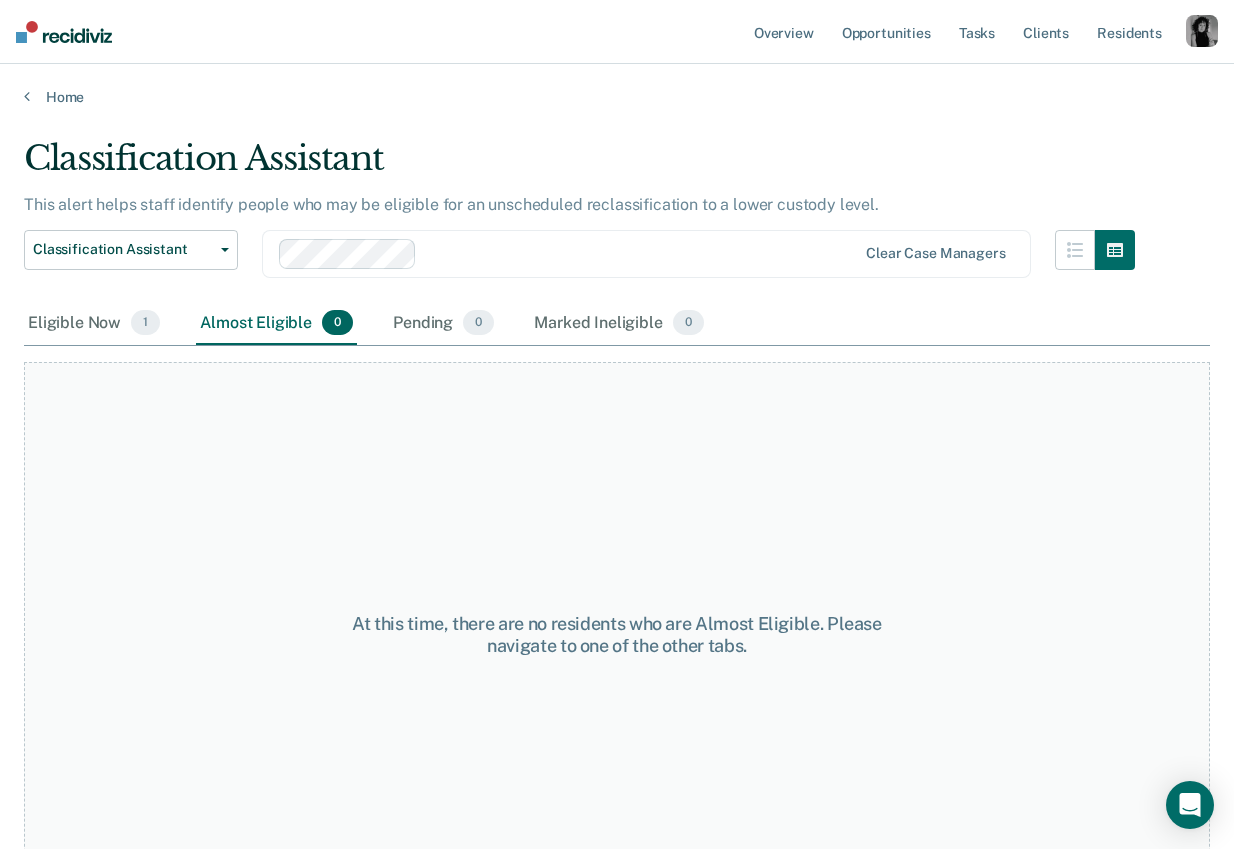 click at bounding box center [641, 253] 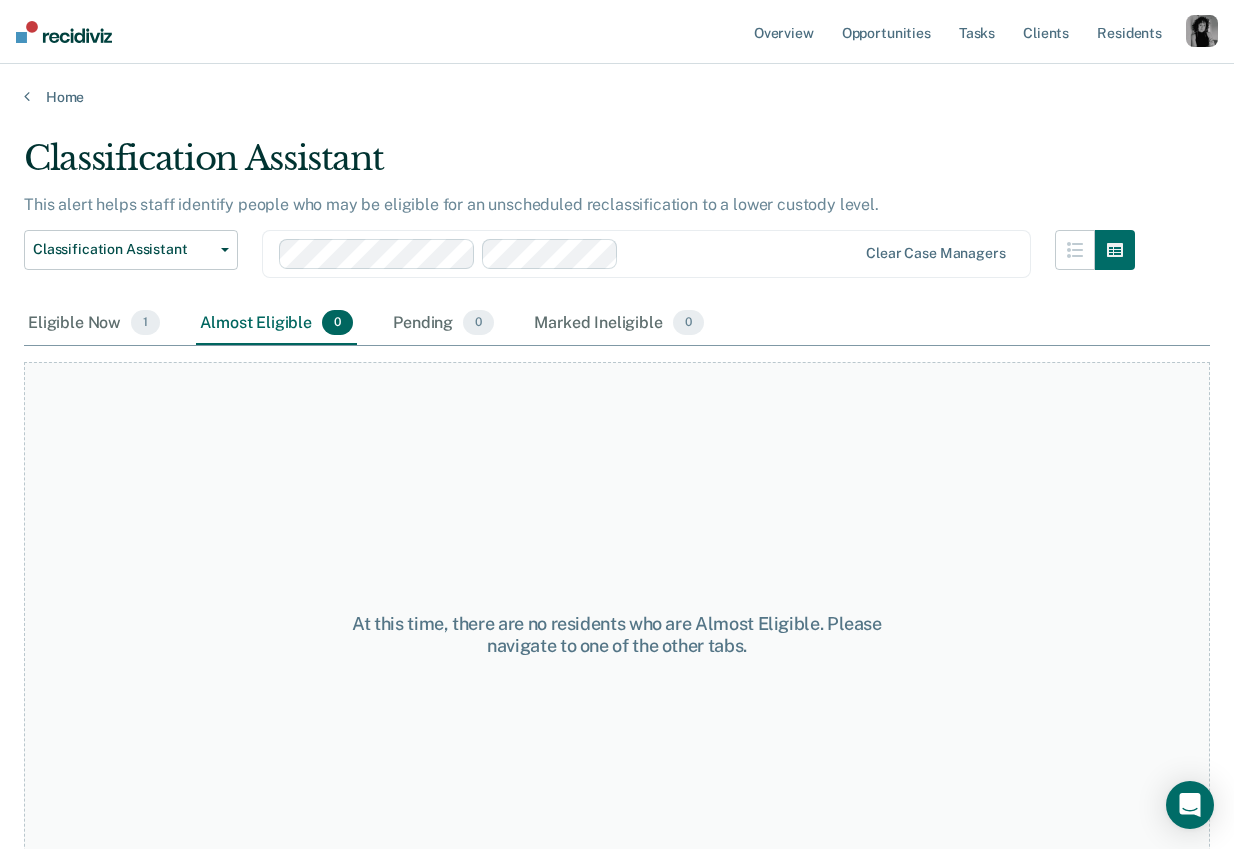 click at bounding box center (741, 253) 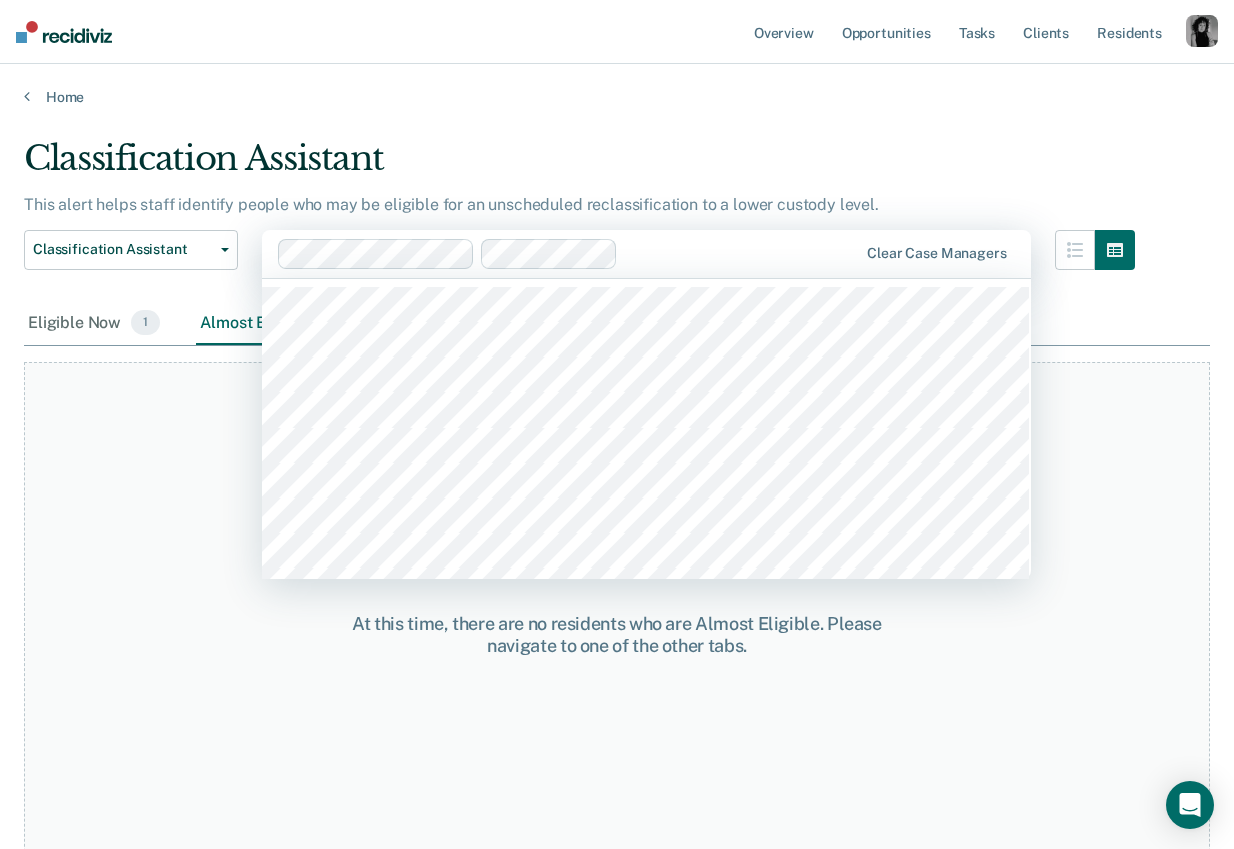 click on "Home" at bounding box center [617, 85] 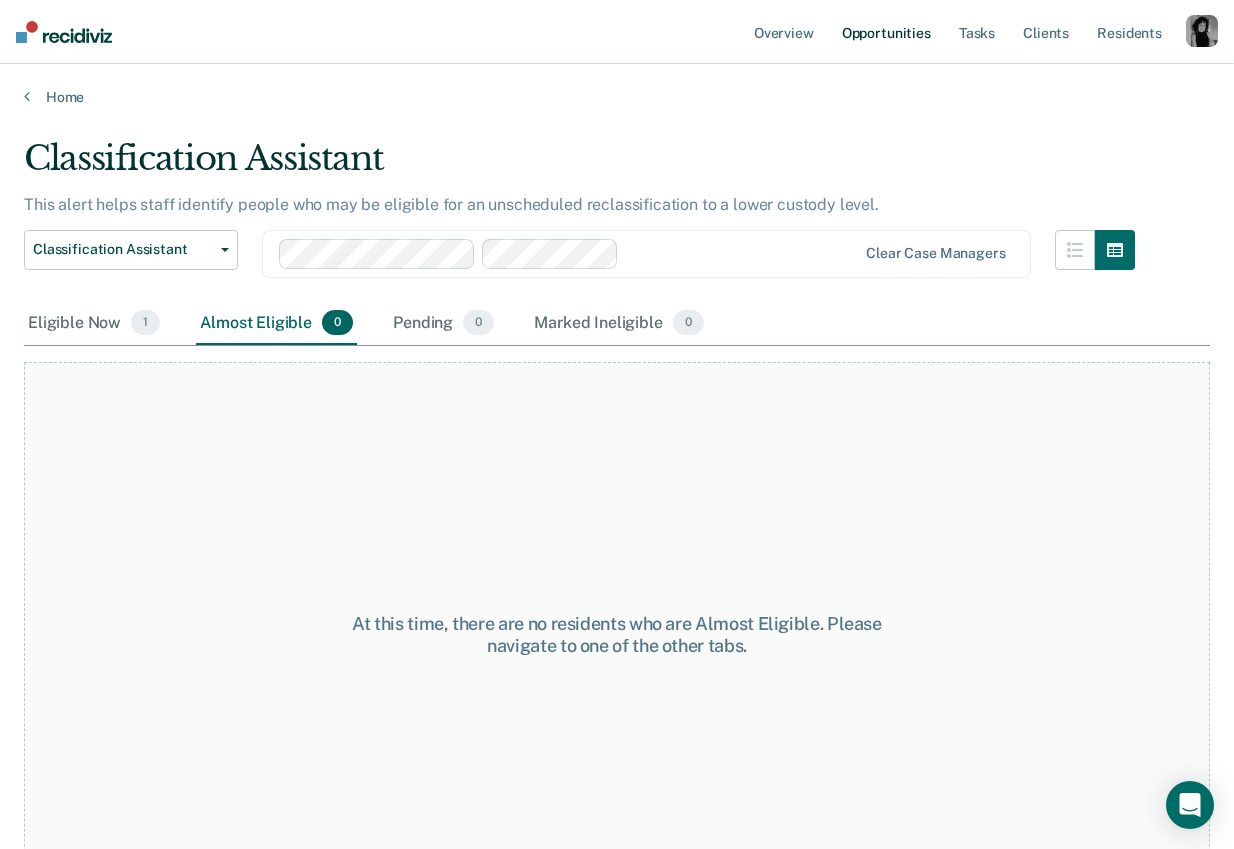 click on "Opportunities" at bounding box center [886, 32] 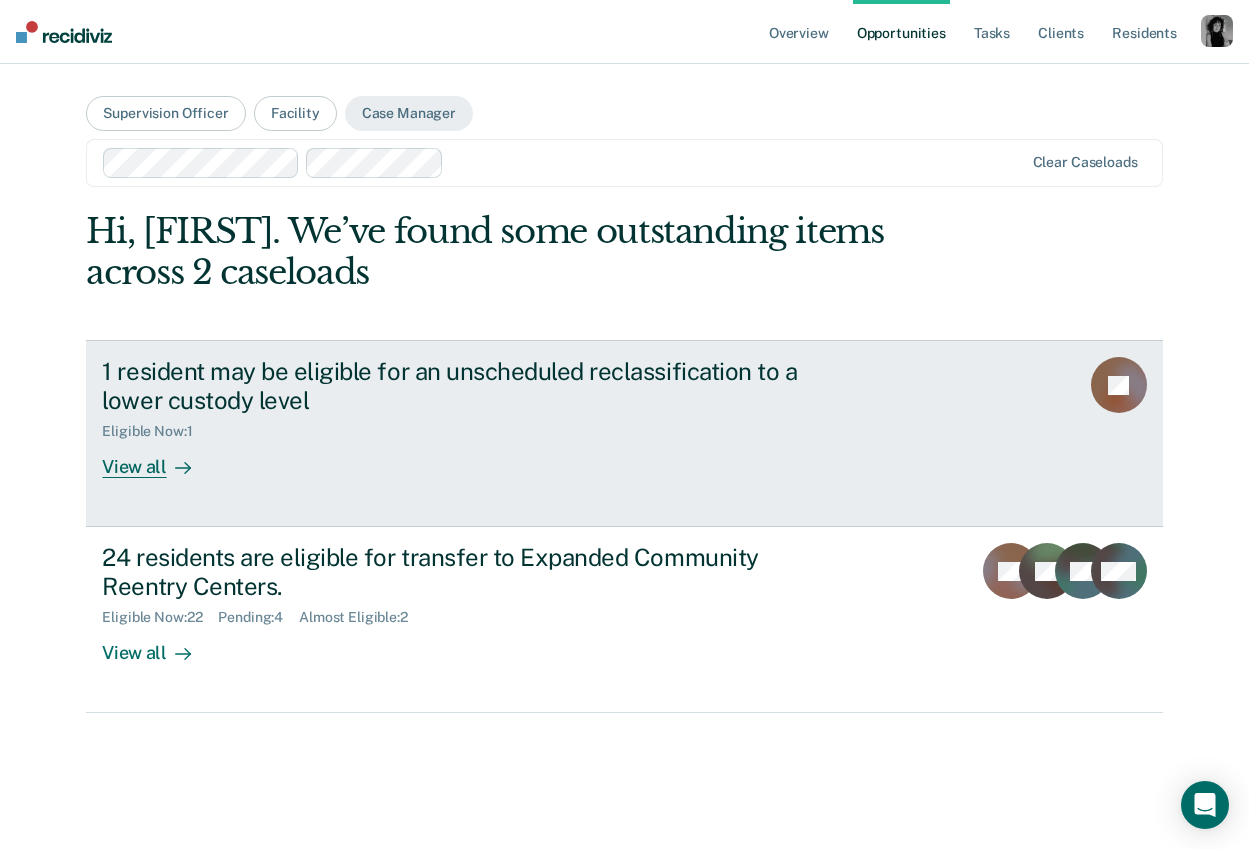 click on "1 resident may be eligible for an unscheduled reclassification to a lower custody level" at bounding box center [453, 386] 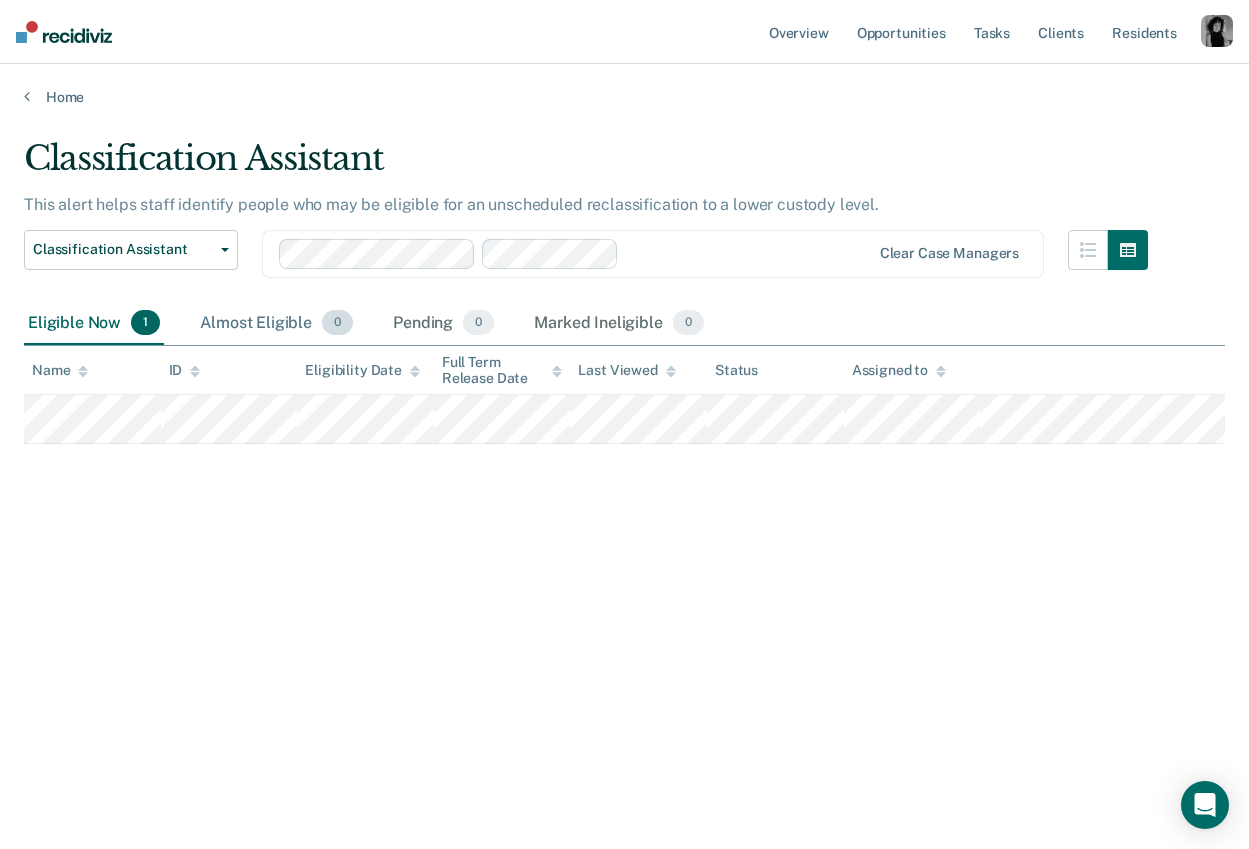click on "Almost Eligible 0" at bounding box center [276, 324] 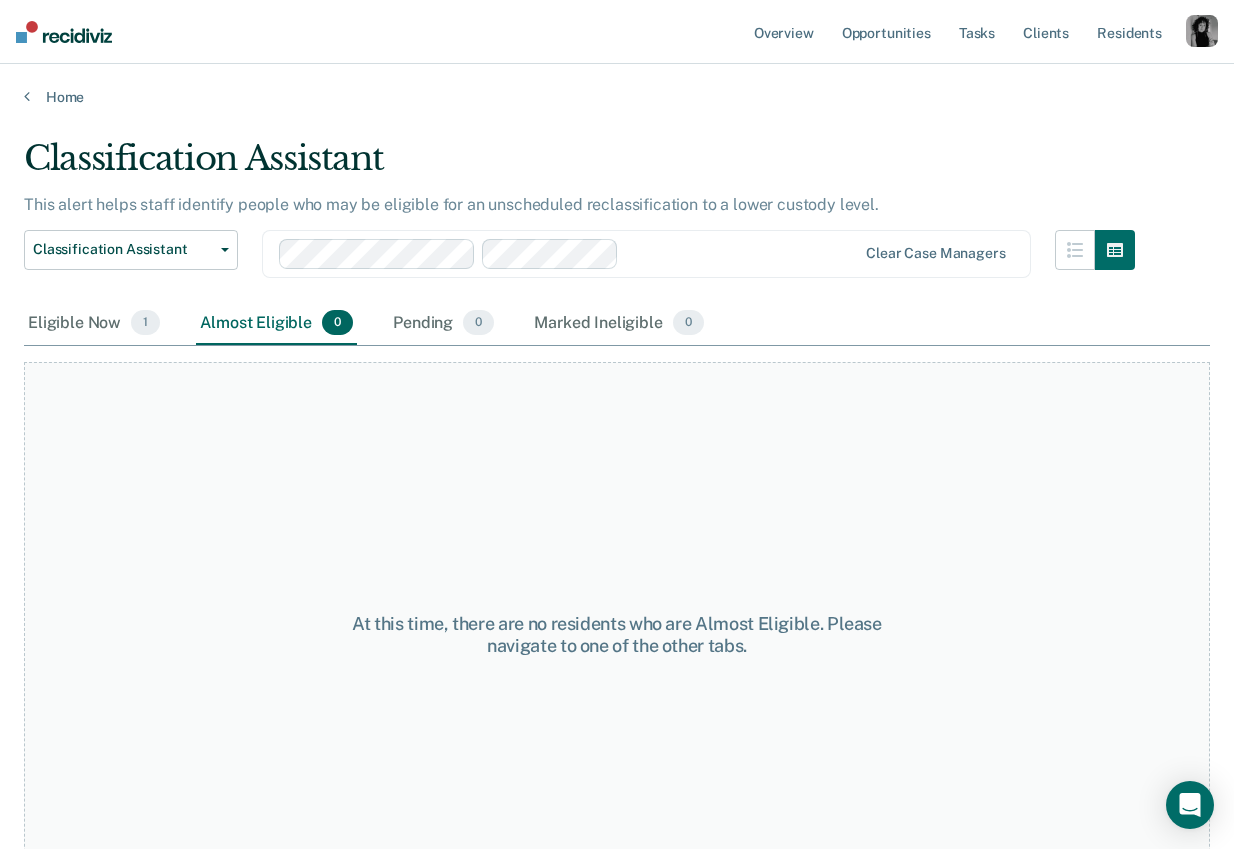 click at bounding box center [741, 253] 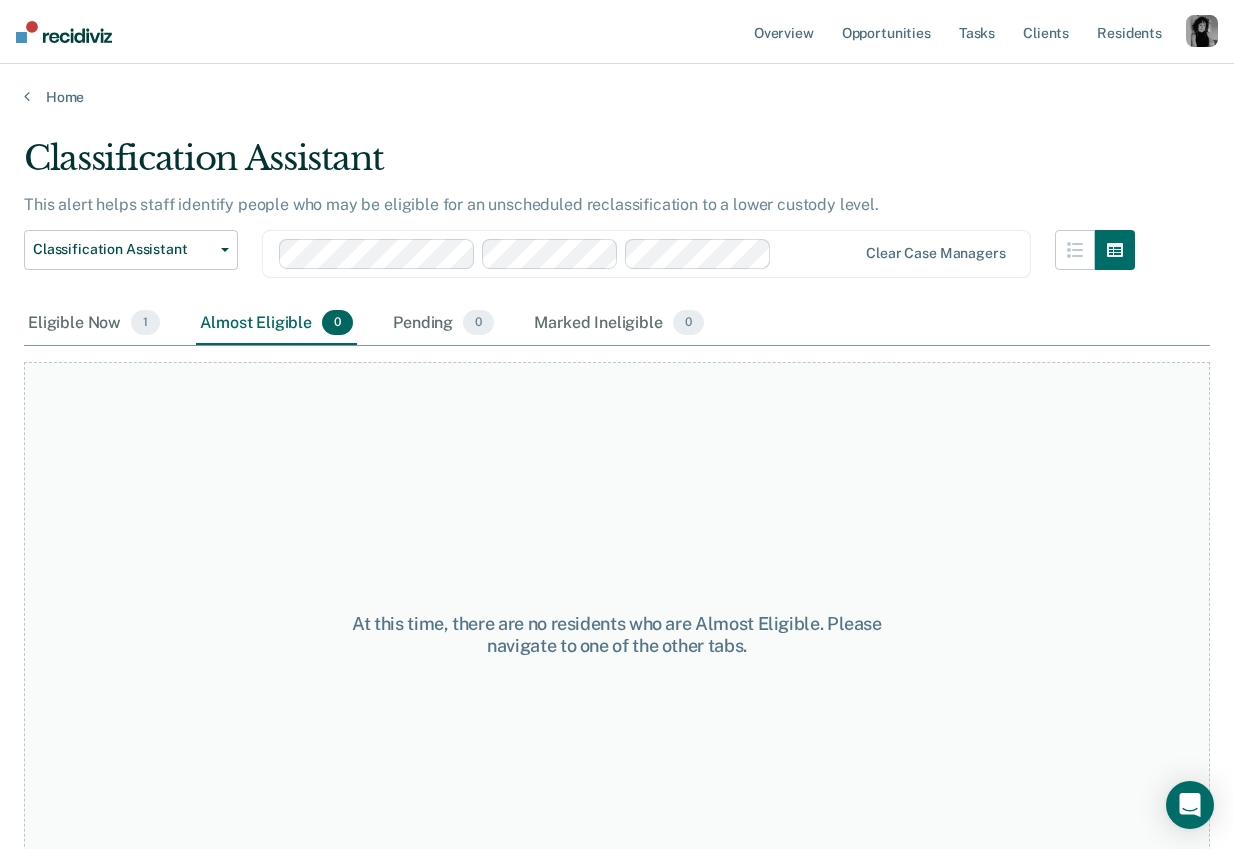 click at bounding box center [818, 253] 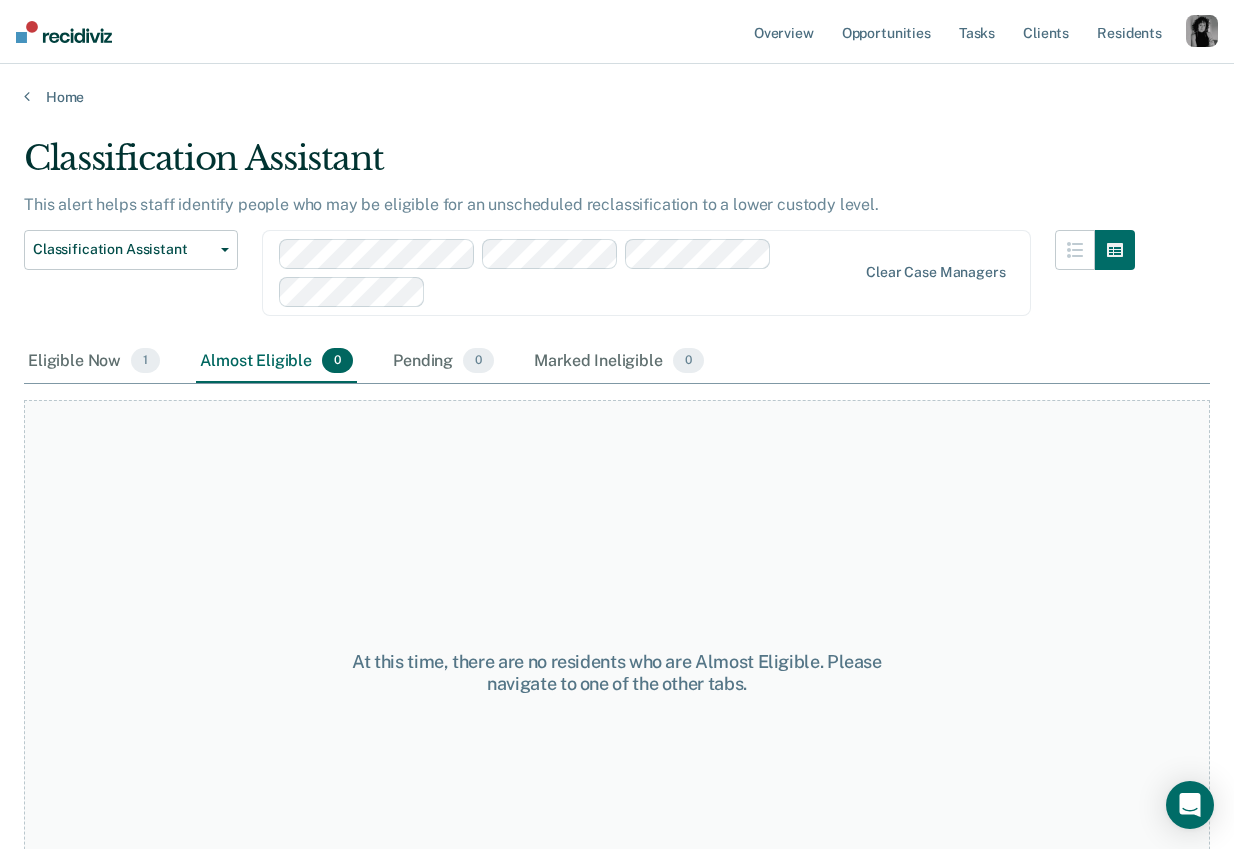 click at bounding box center (645, 291) 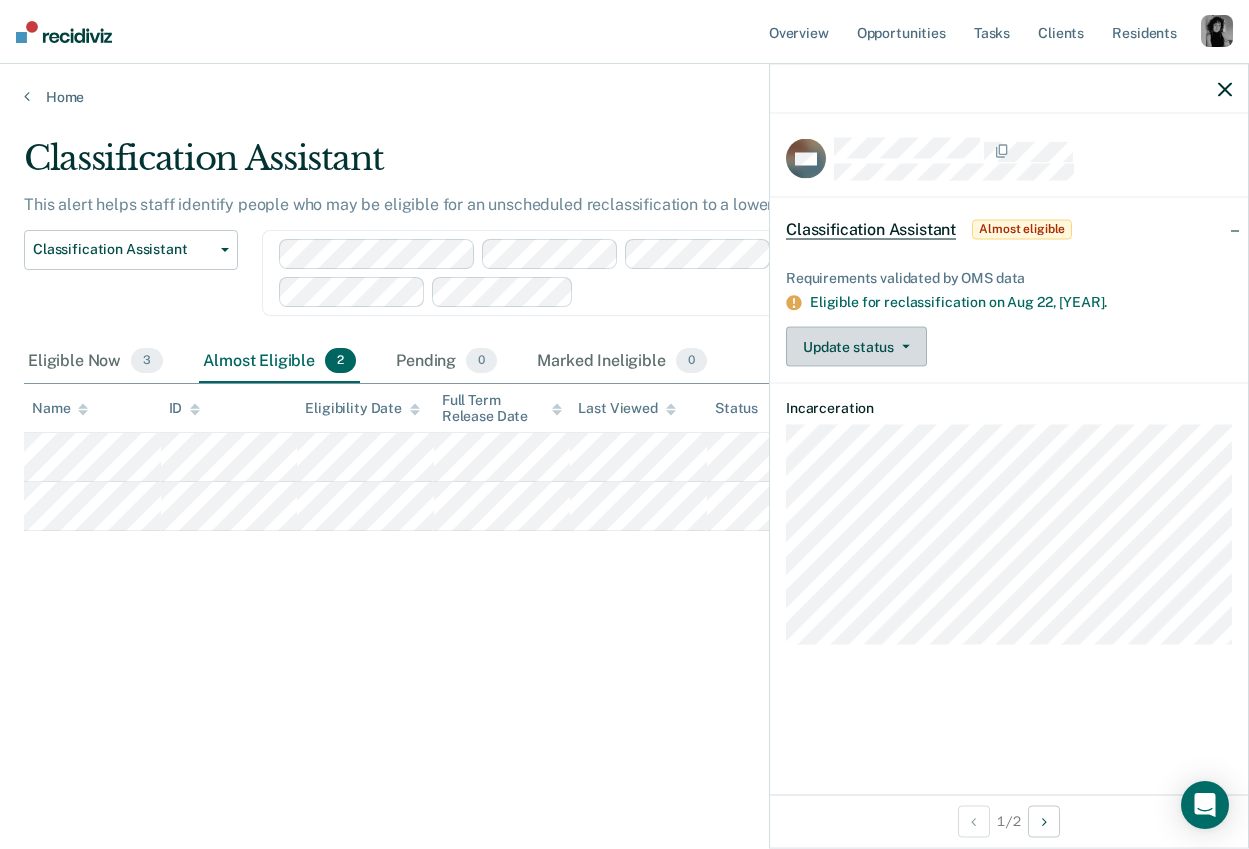 click on "Update status" at bounding box center (856, 347) 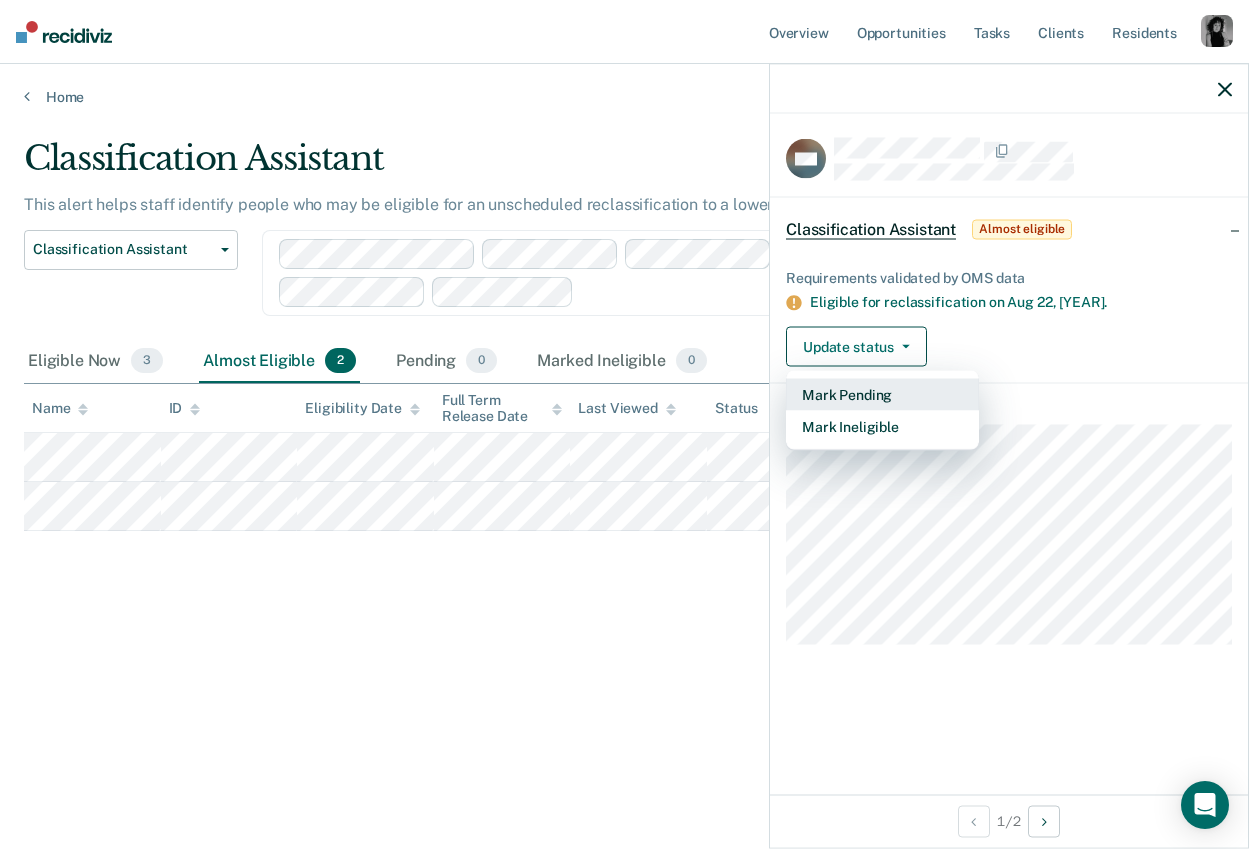click on "Mark Pending" at bounding box center (882, 395) 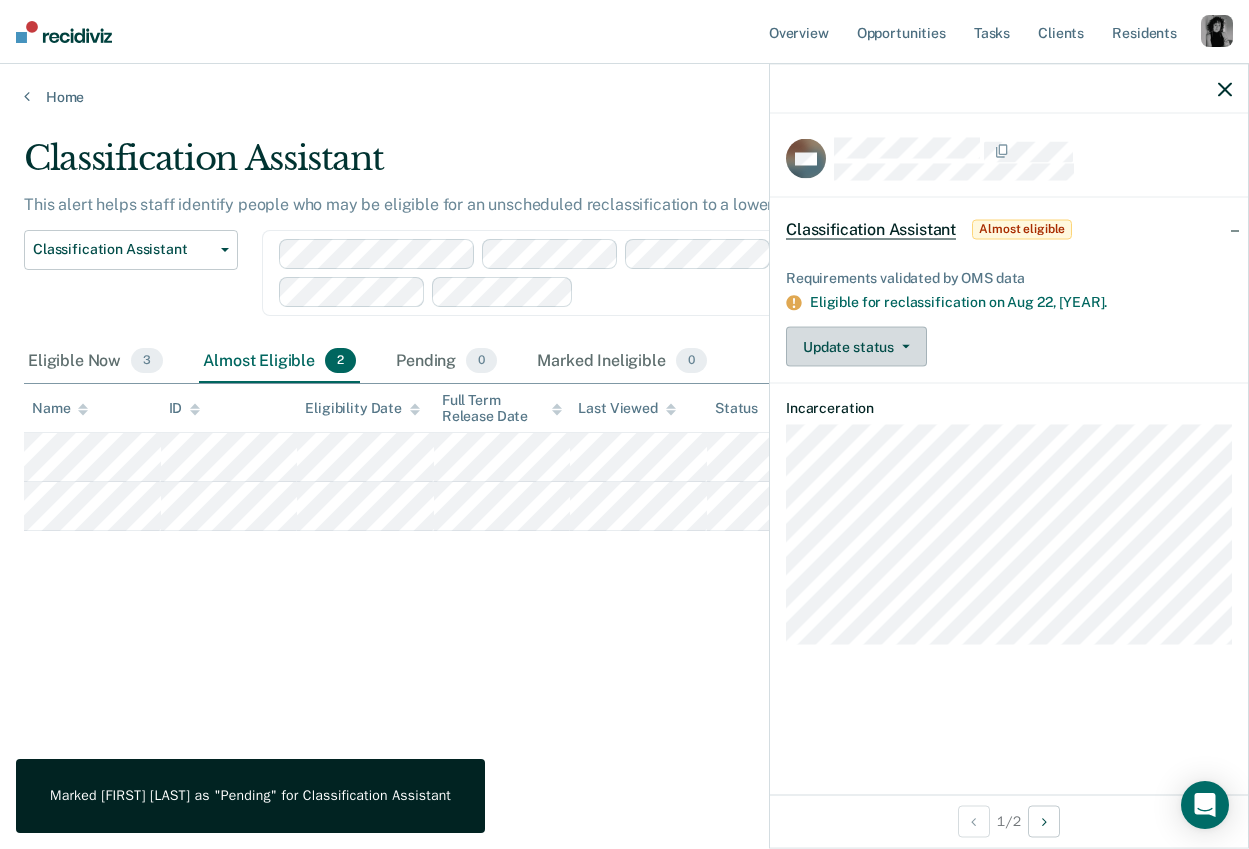 click at bounding box center [902, 347] 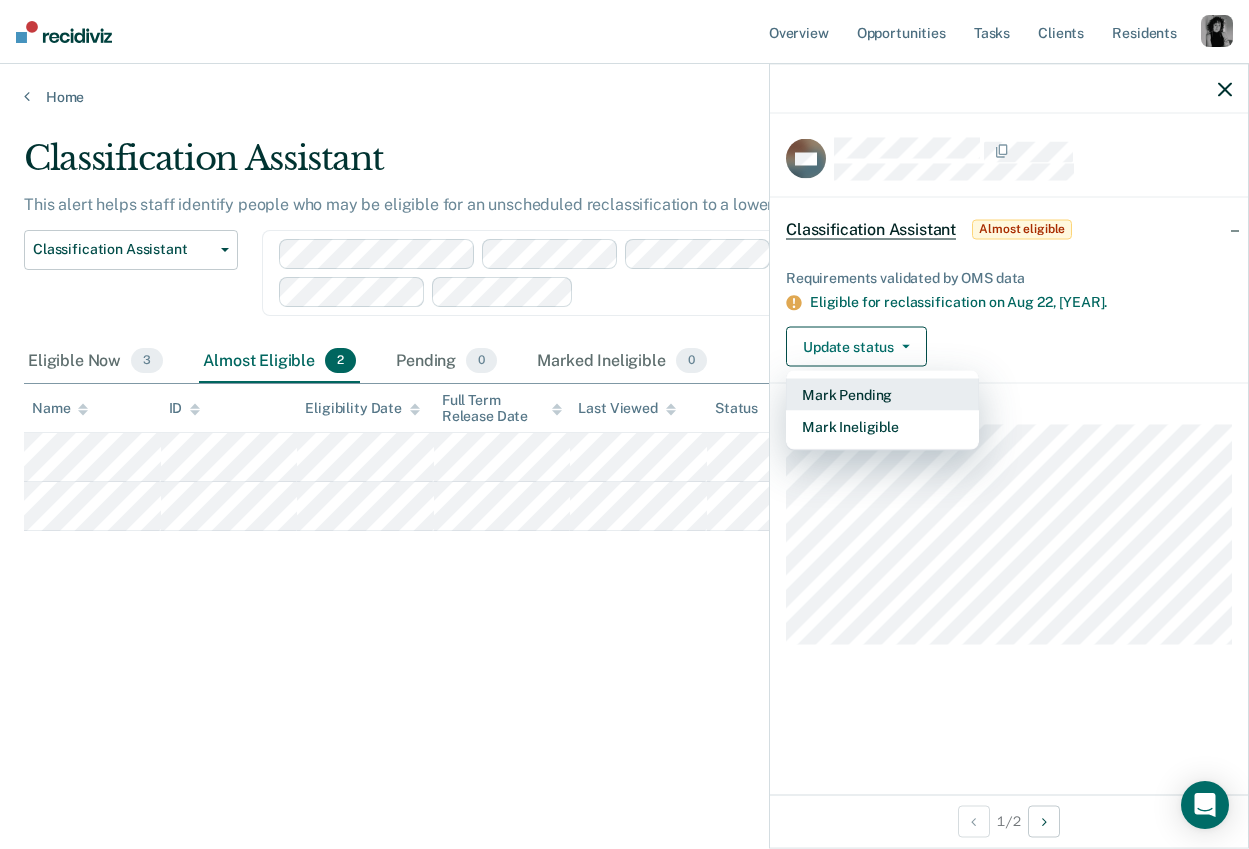 click on "Mark Pending" at bounding box center [882, 395] 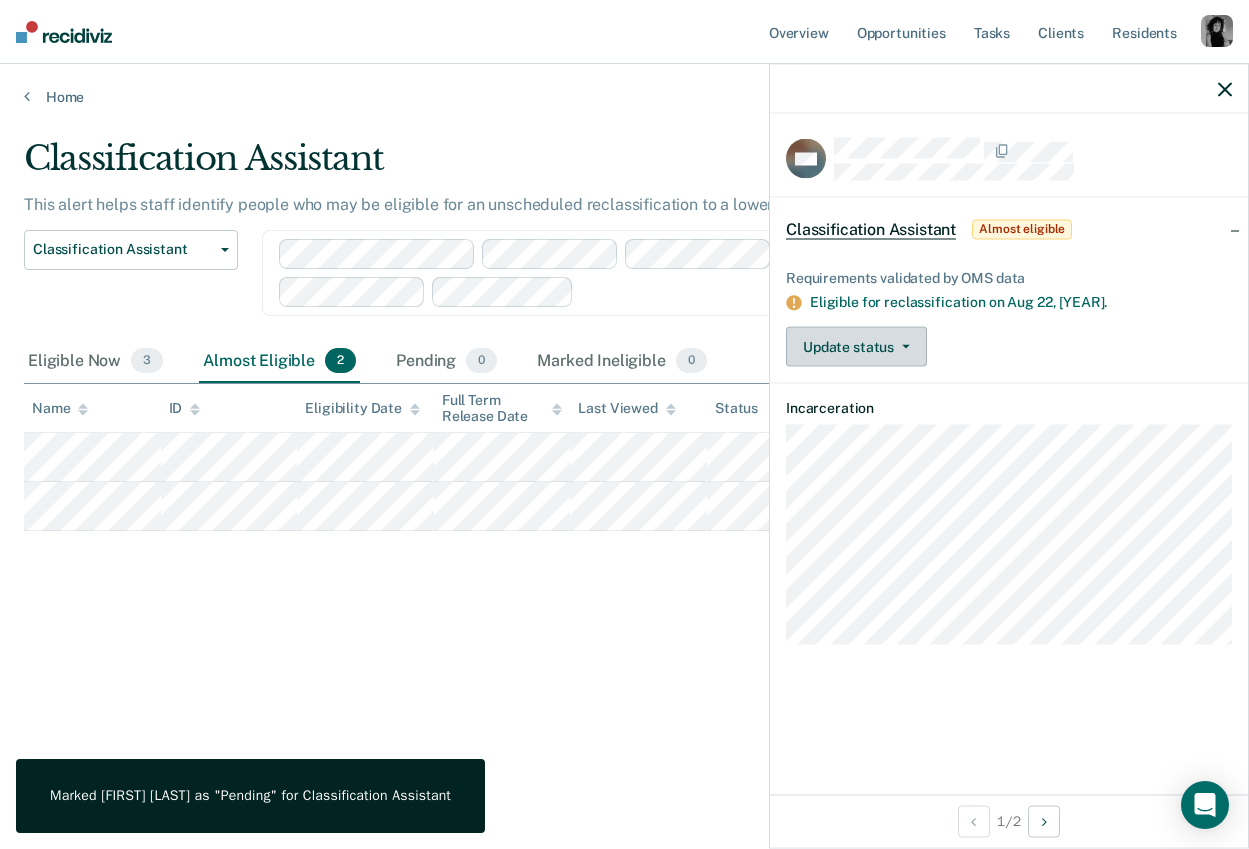 type 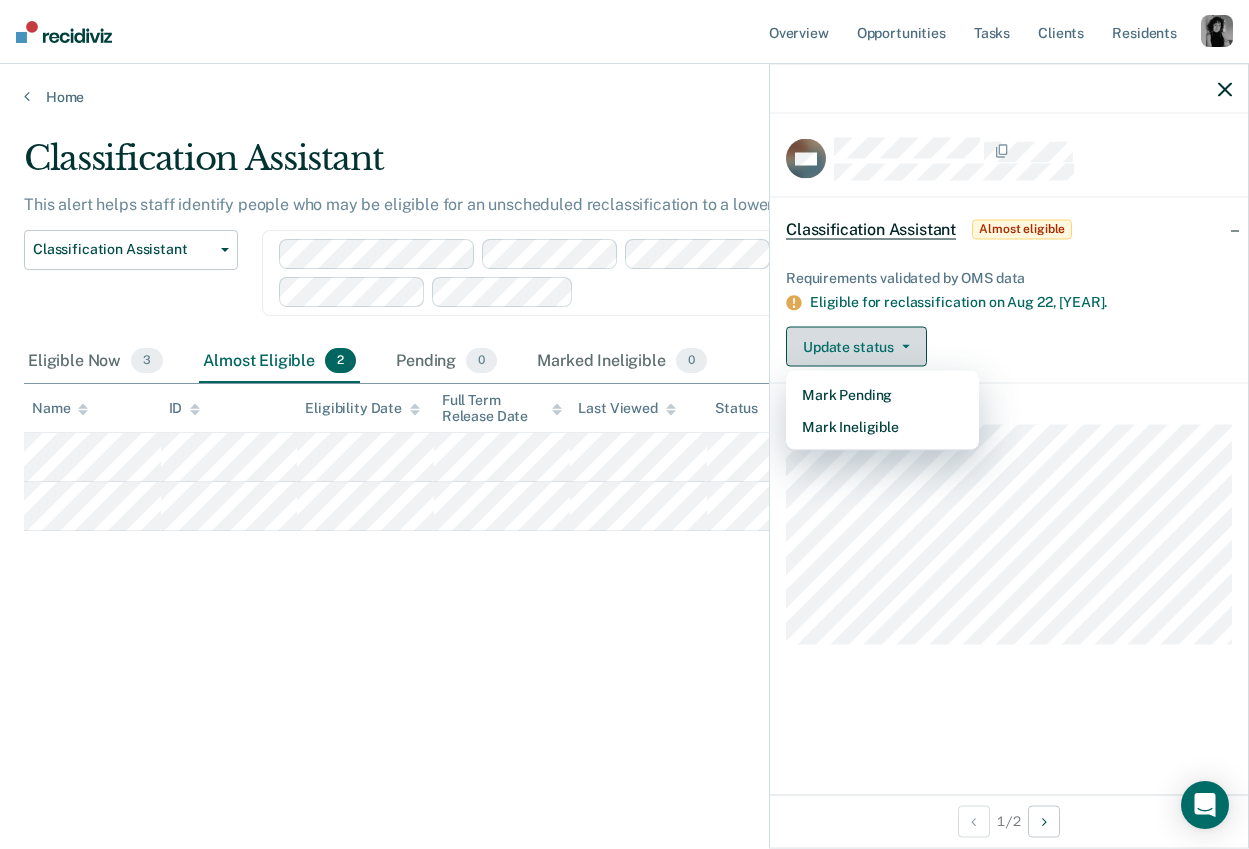 click on "Update status" at bounding box center [856, 347] 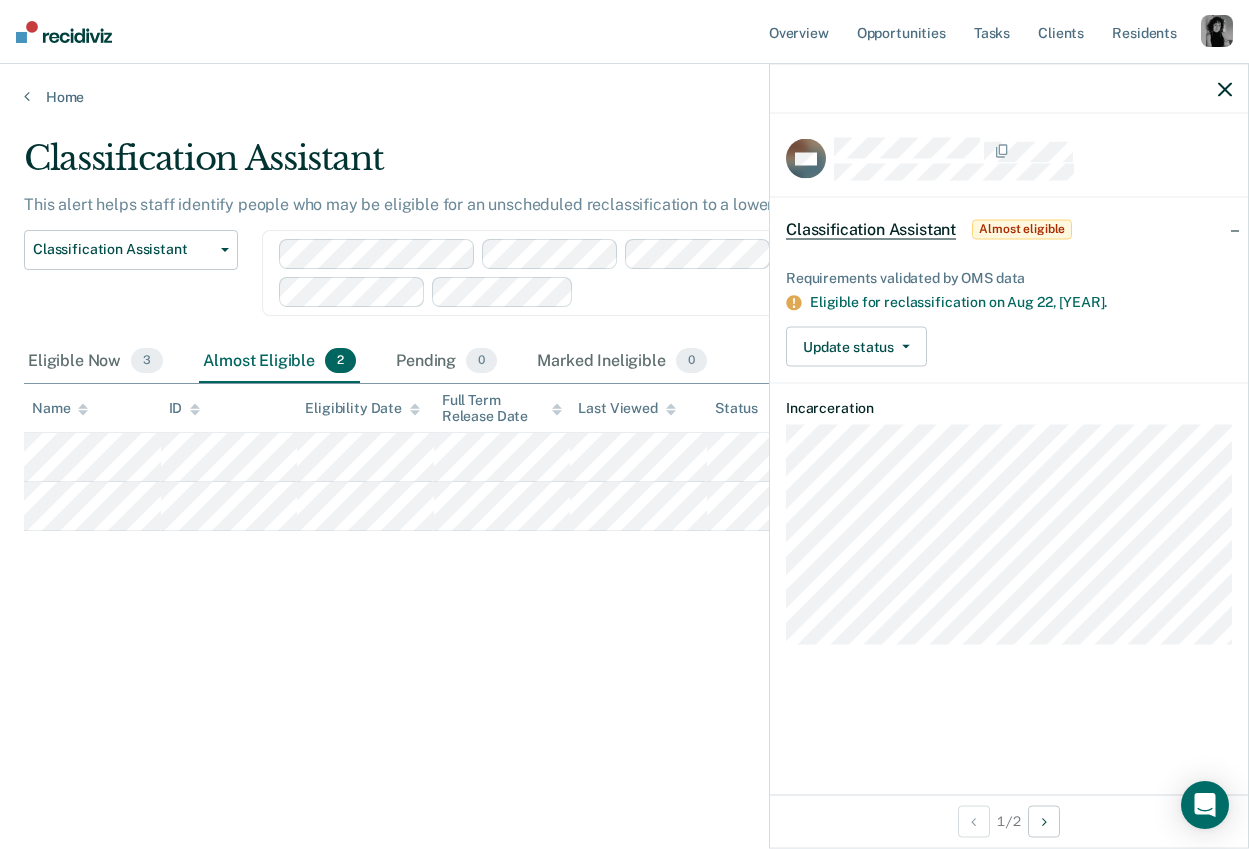 click on "Classification Assistant Classification Assistant Expanded Community Reentry Centers Resident worker at Community Reentry Centers Work-release at Community Reentry Centers Clear   case managers" at bounding box center [586, 285] 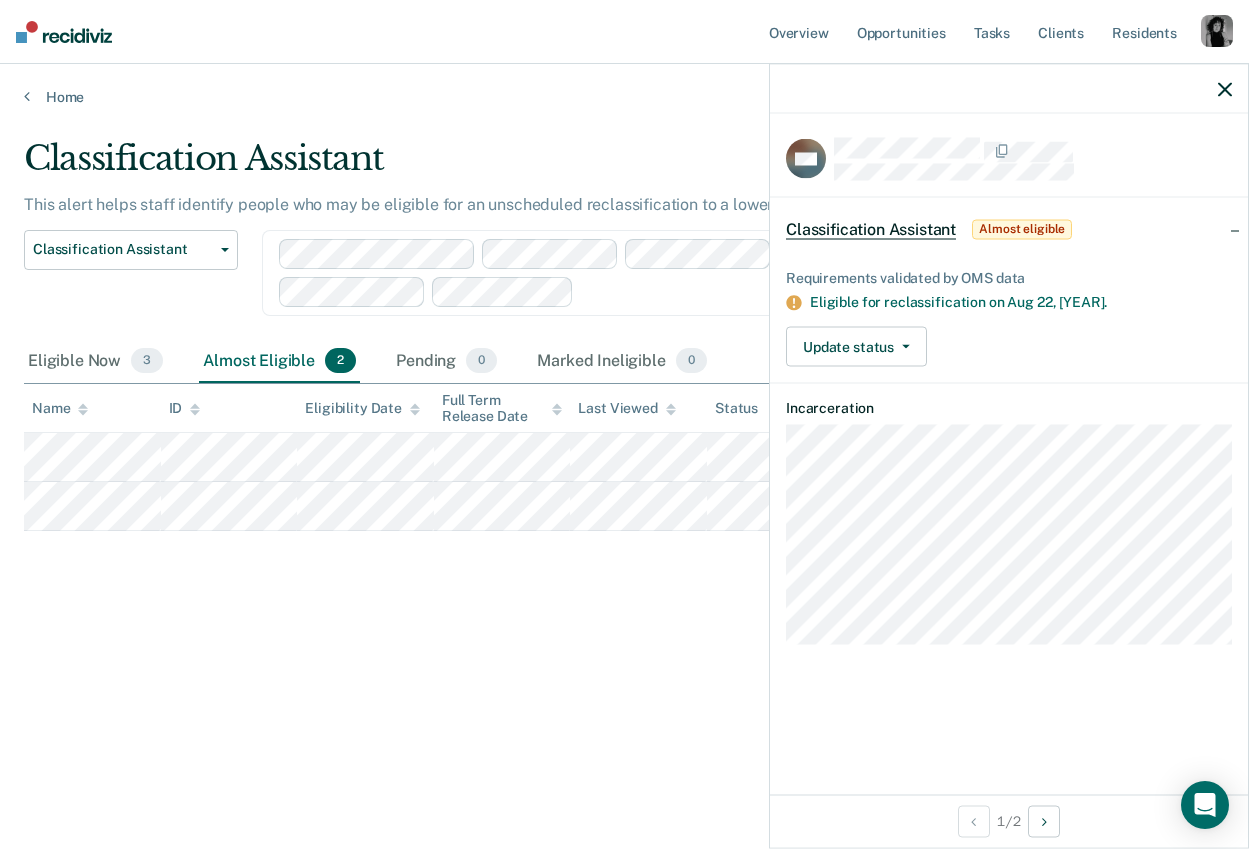 click 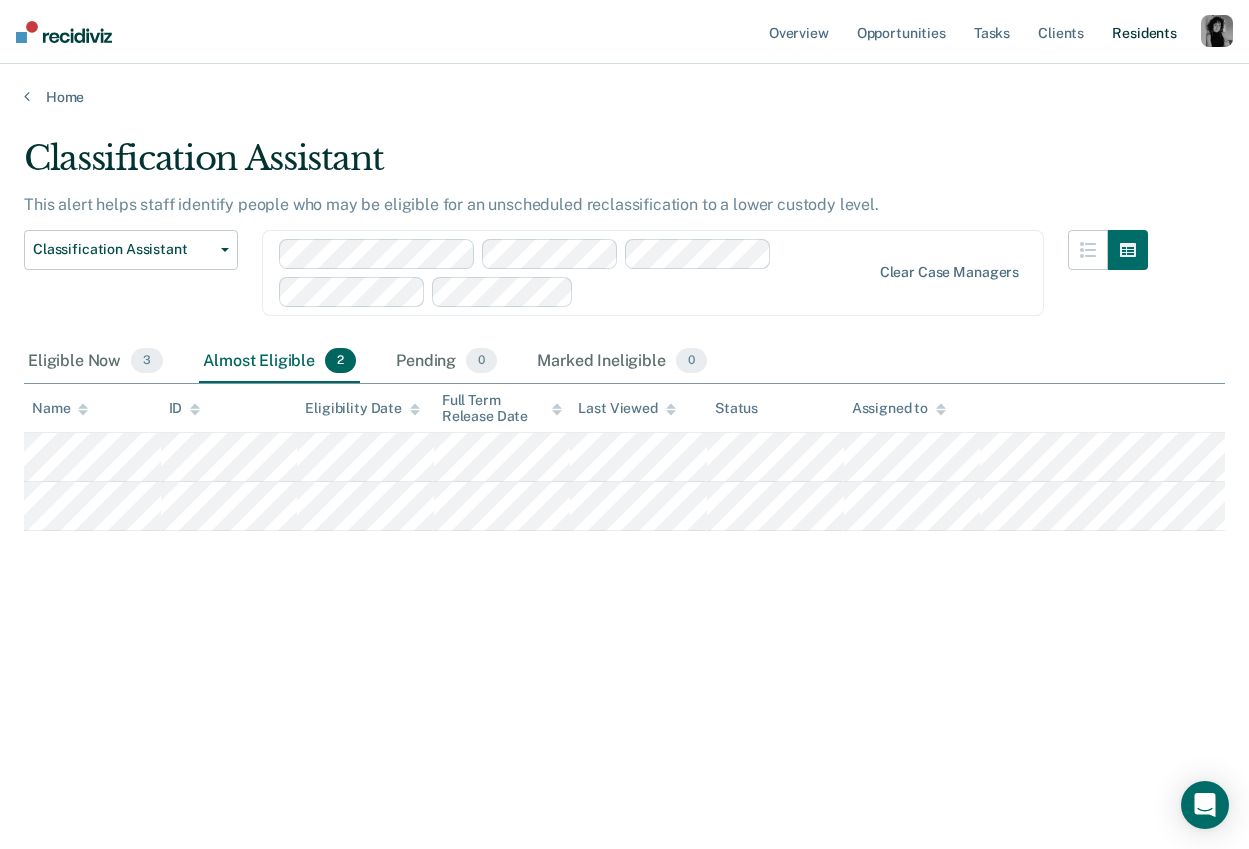 click on "Resident s" at bounding box center [1144, 32] 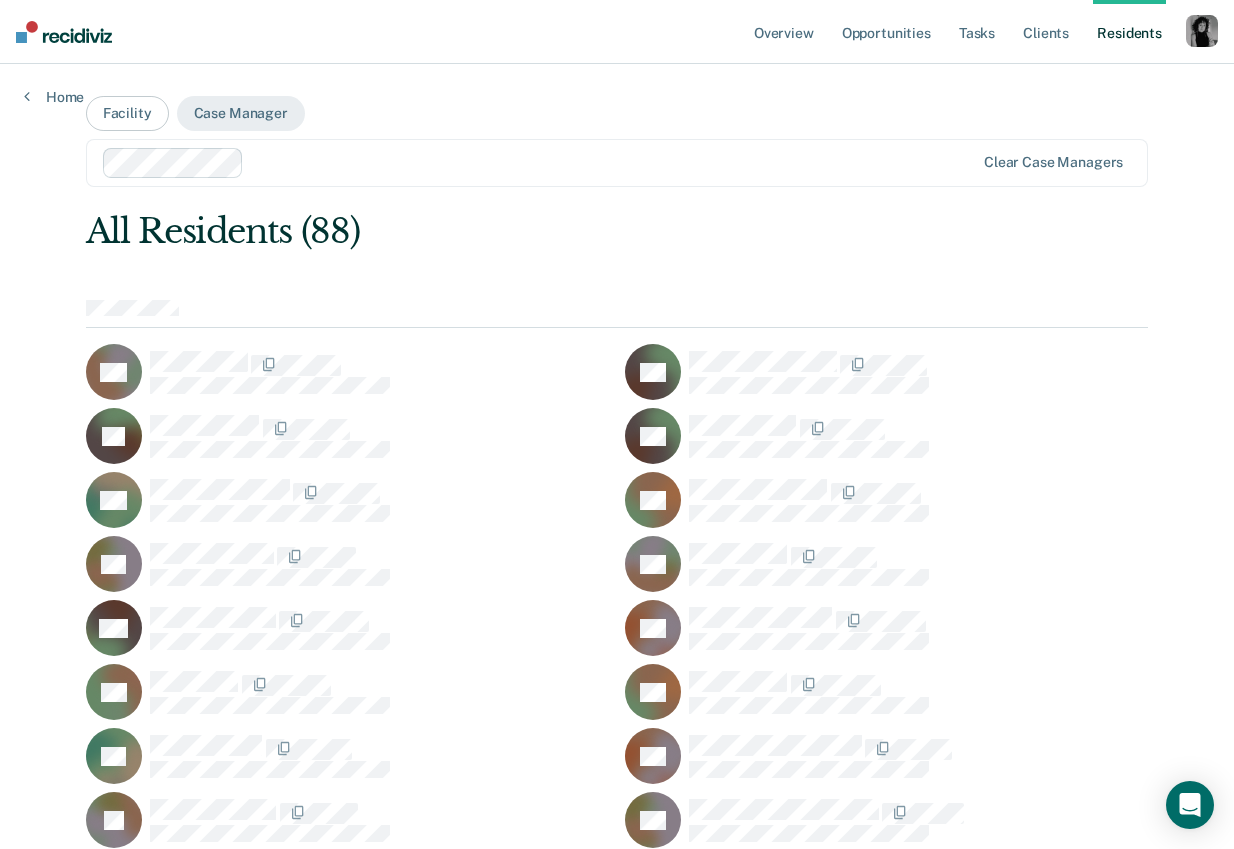 click at bounding box center (1202, 31) 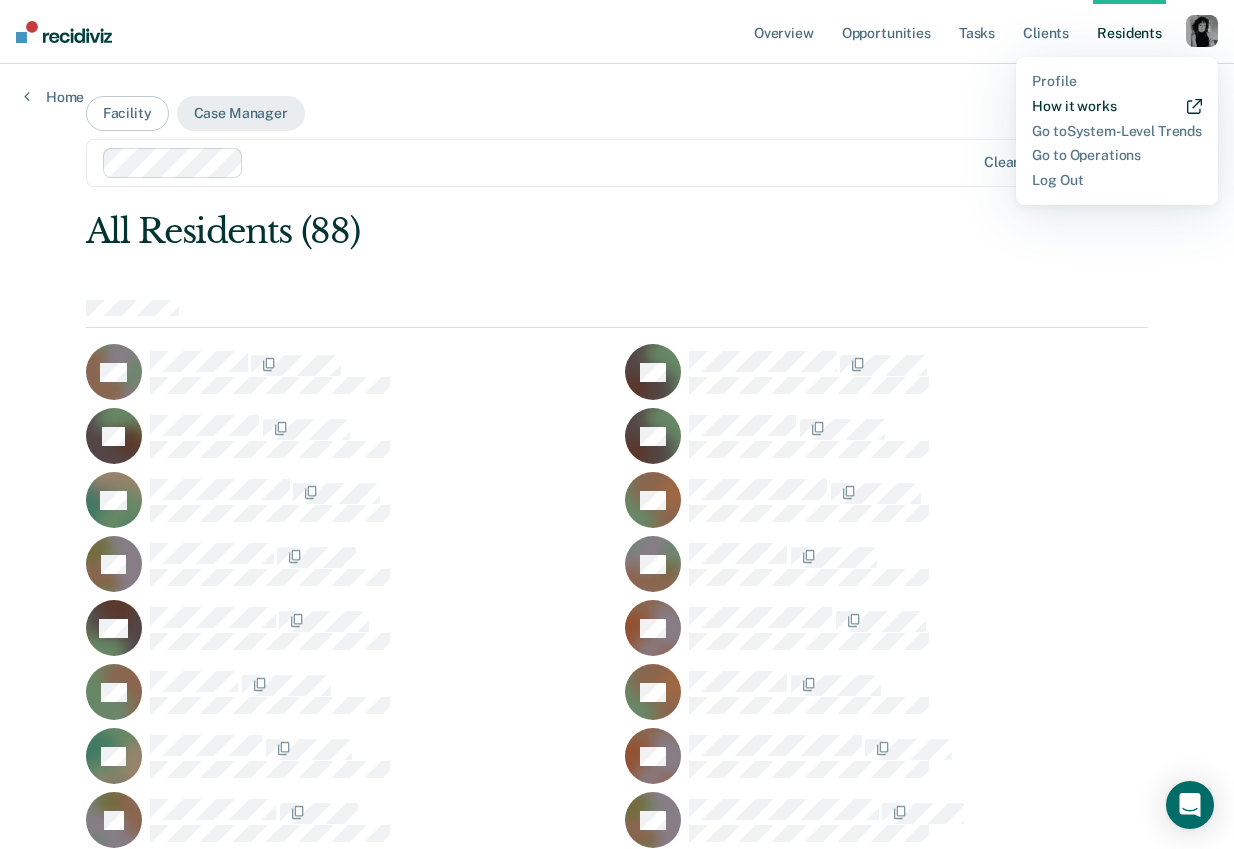 click on "How it works" at bounding box center [1117, 106] 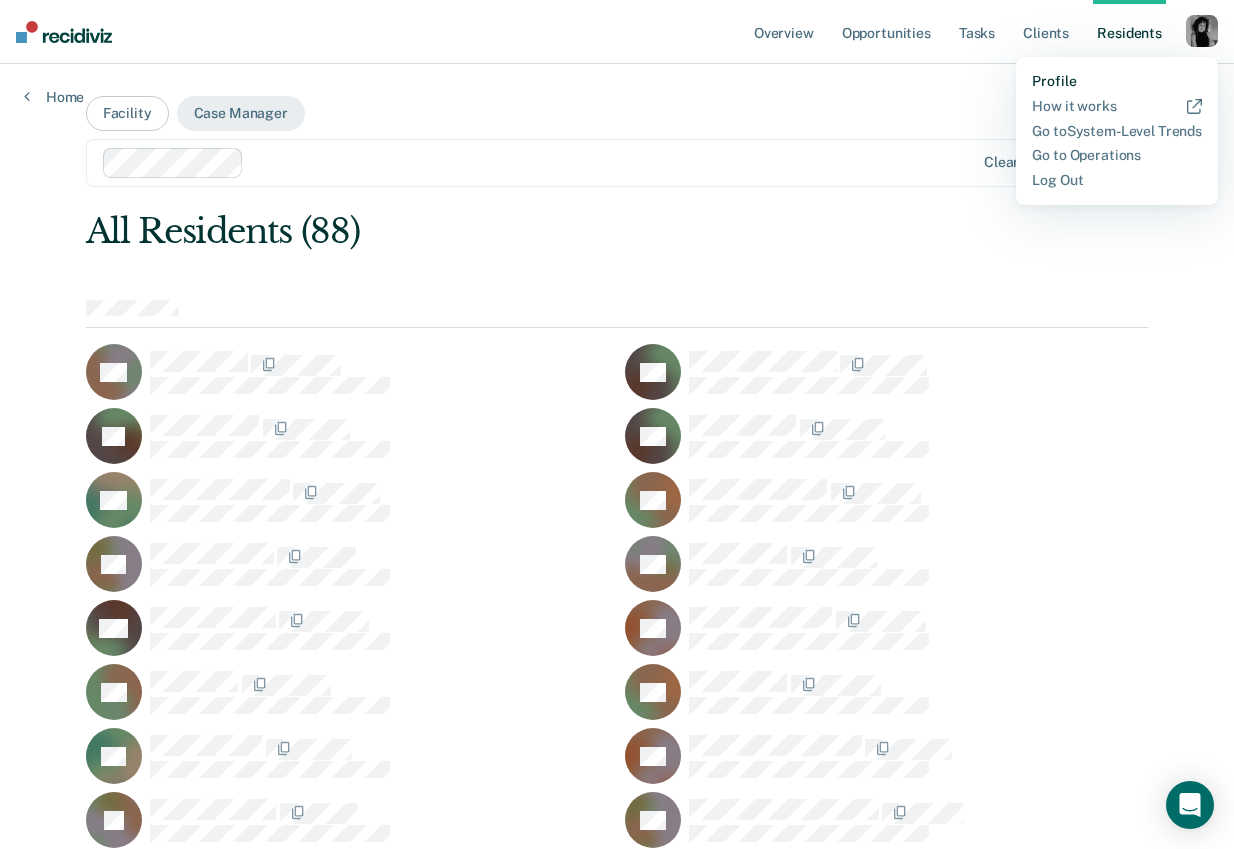 click on "Profile" at bounding box center (1117, 81) 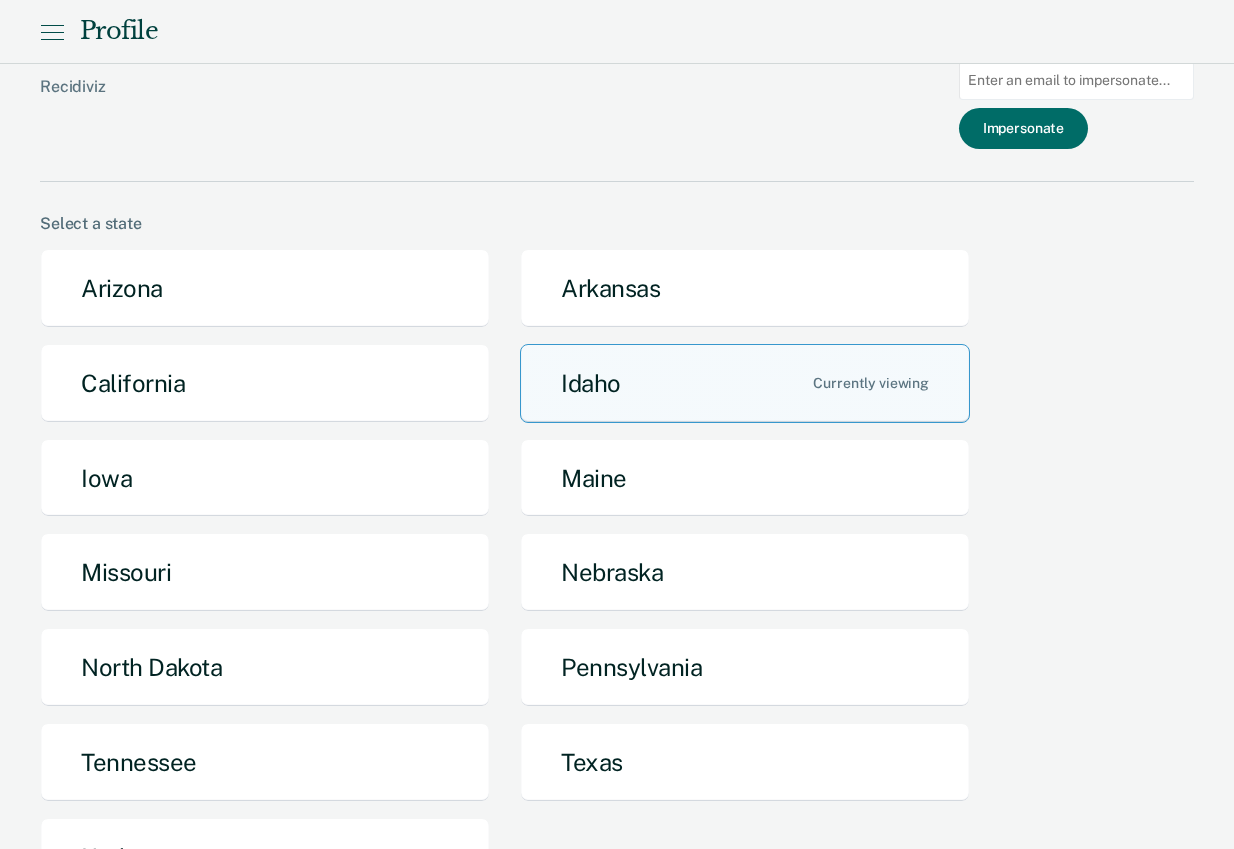 click at bounding box center (1076, 80) 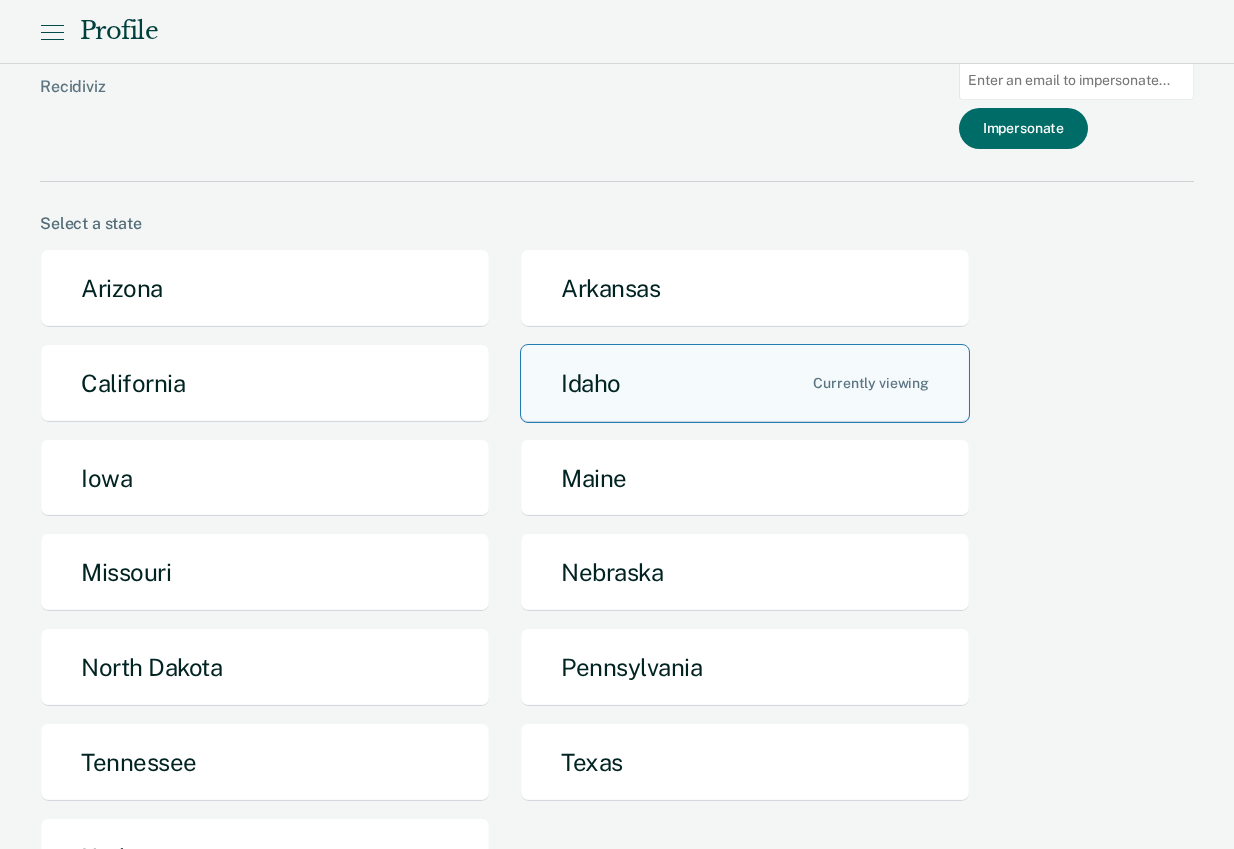 click on "Idaho" at bounding box center [745, 383] 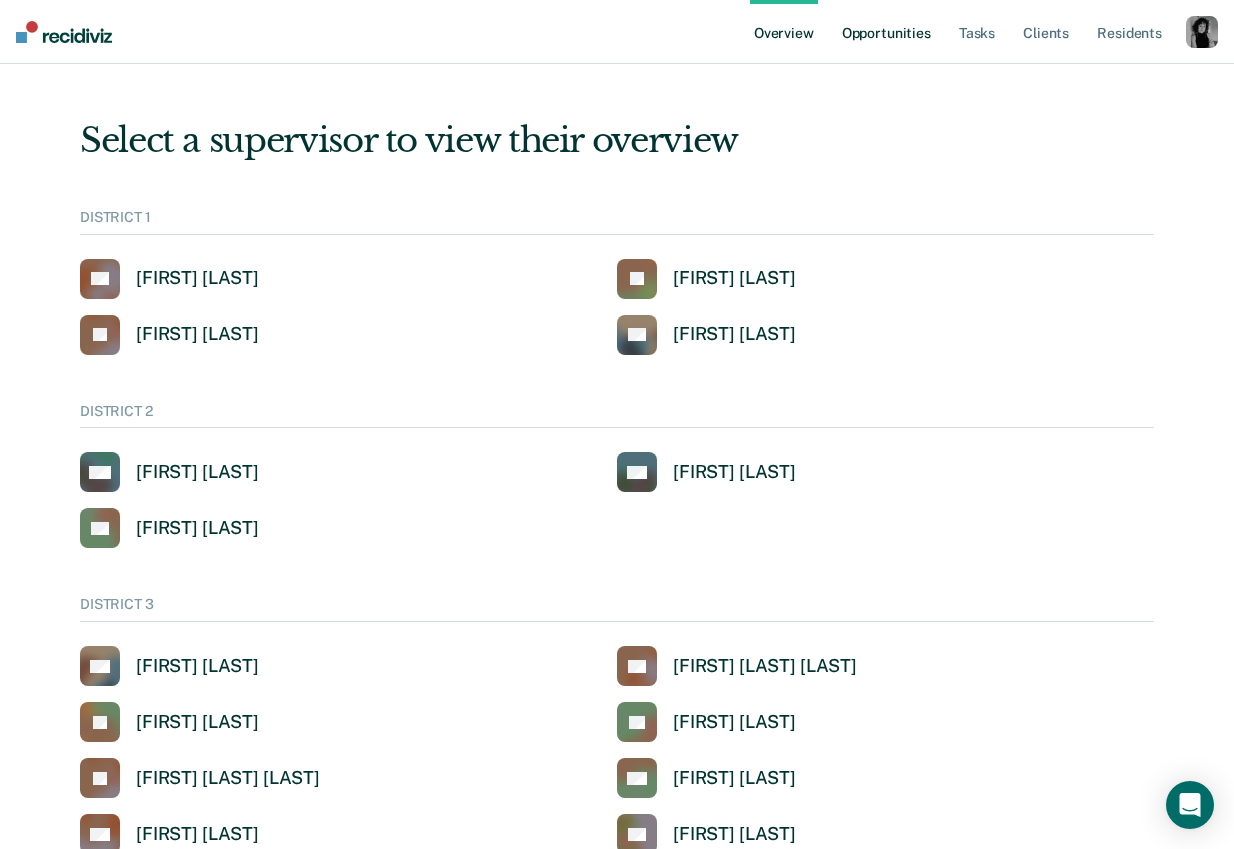 click on "Opportunities" at bounding box center (886, 32) 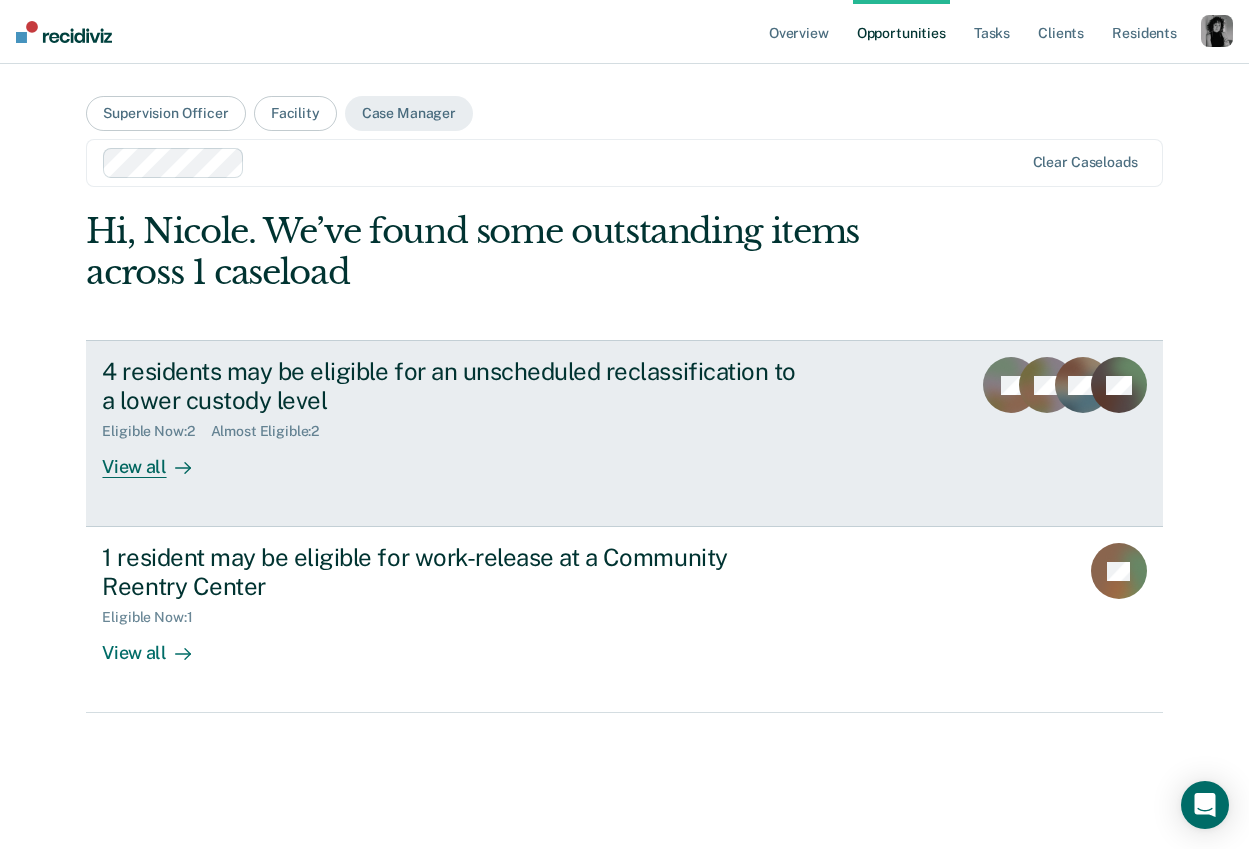 click on "4 residents may be eligible for an unscheduled reclassification to a lower custody level" at bounding box center [453, 386] 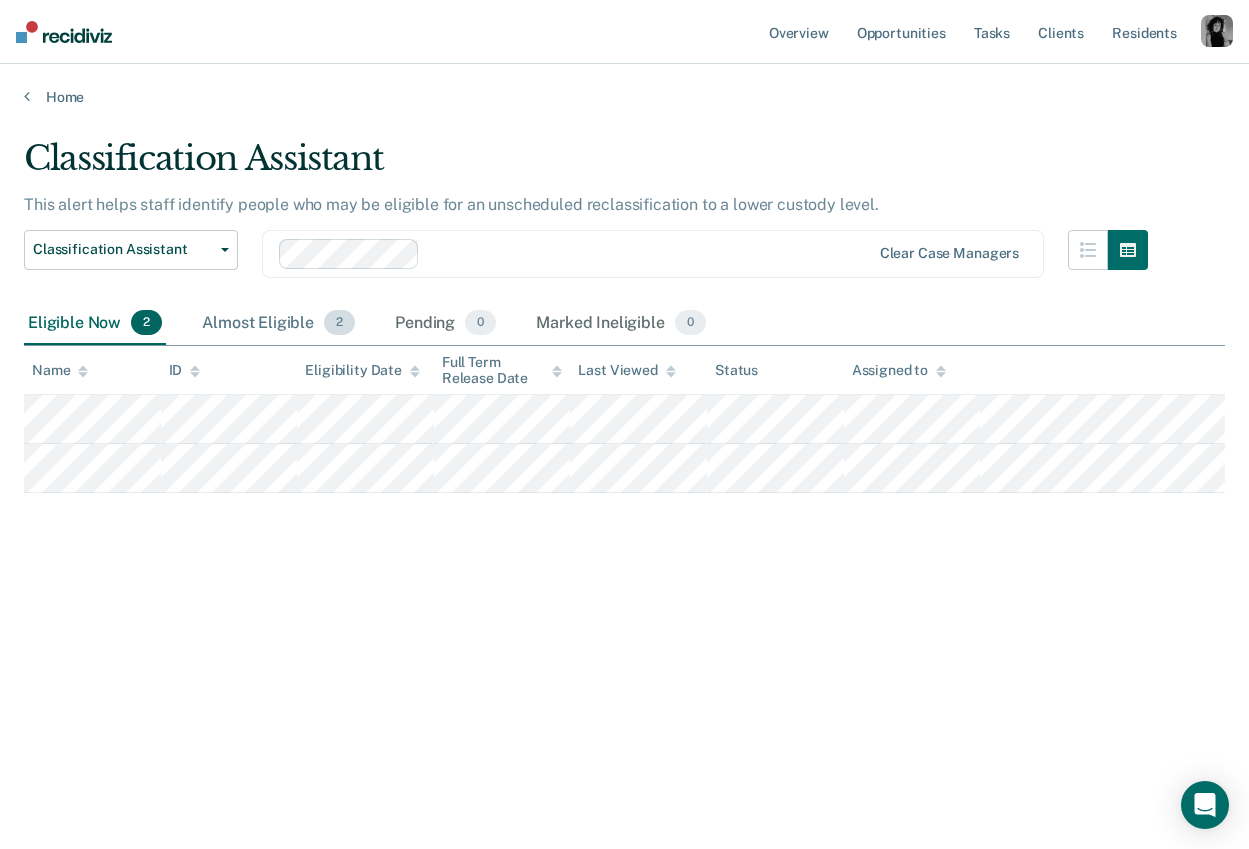click on "Almost Eligible 2" at bounding box center [278, 324] 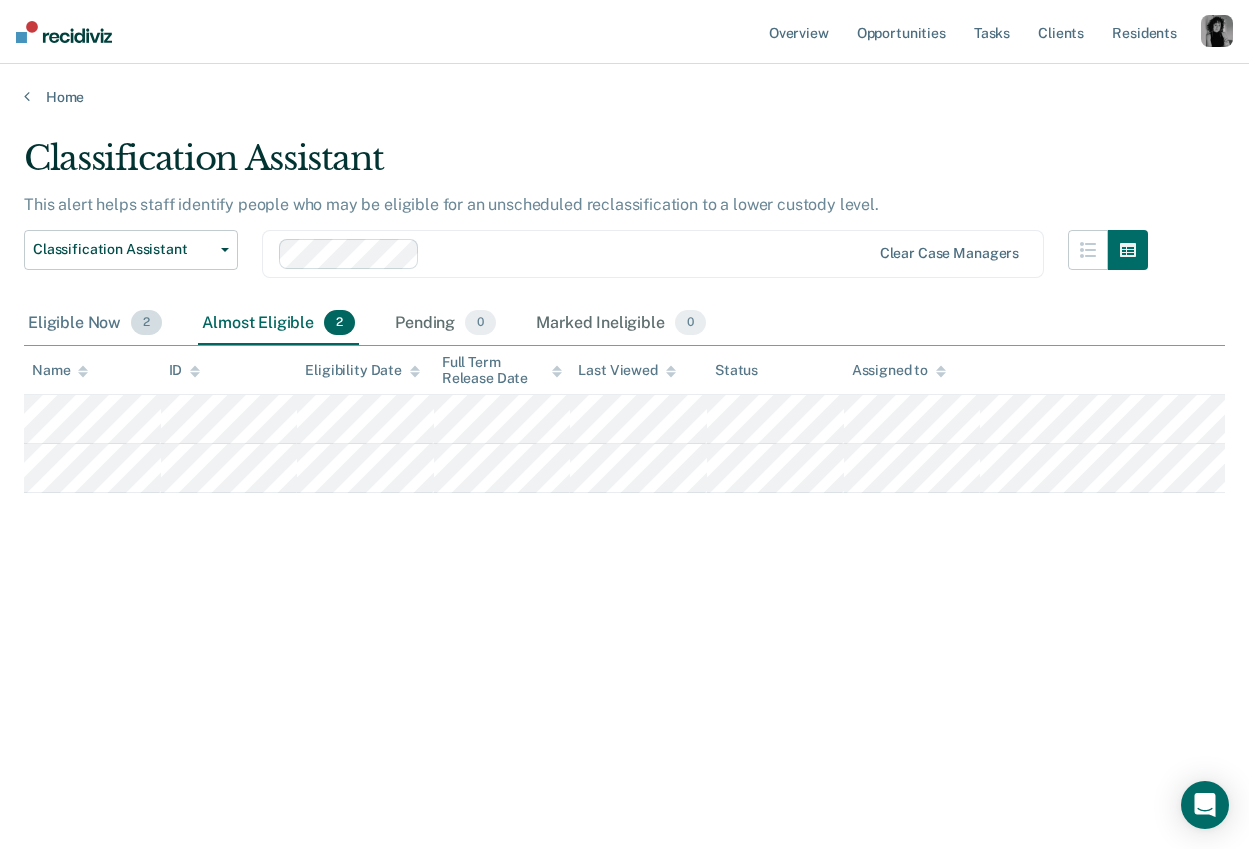 click on "Eligible Now 2" at bounding box center [95, 324] 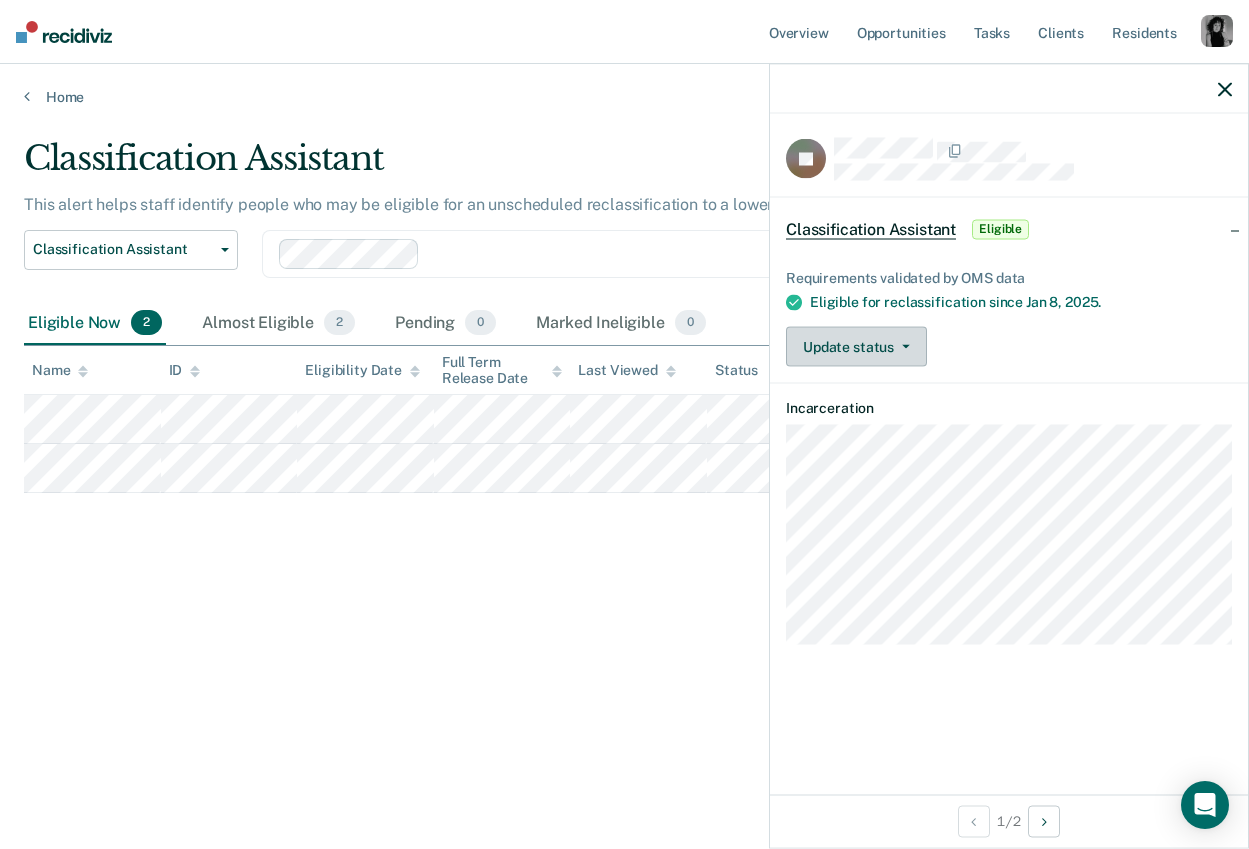 click on "Update status" at bounding box center [856, 347] 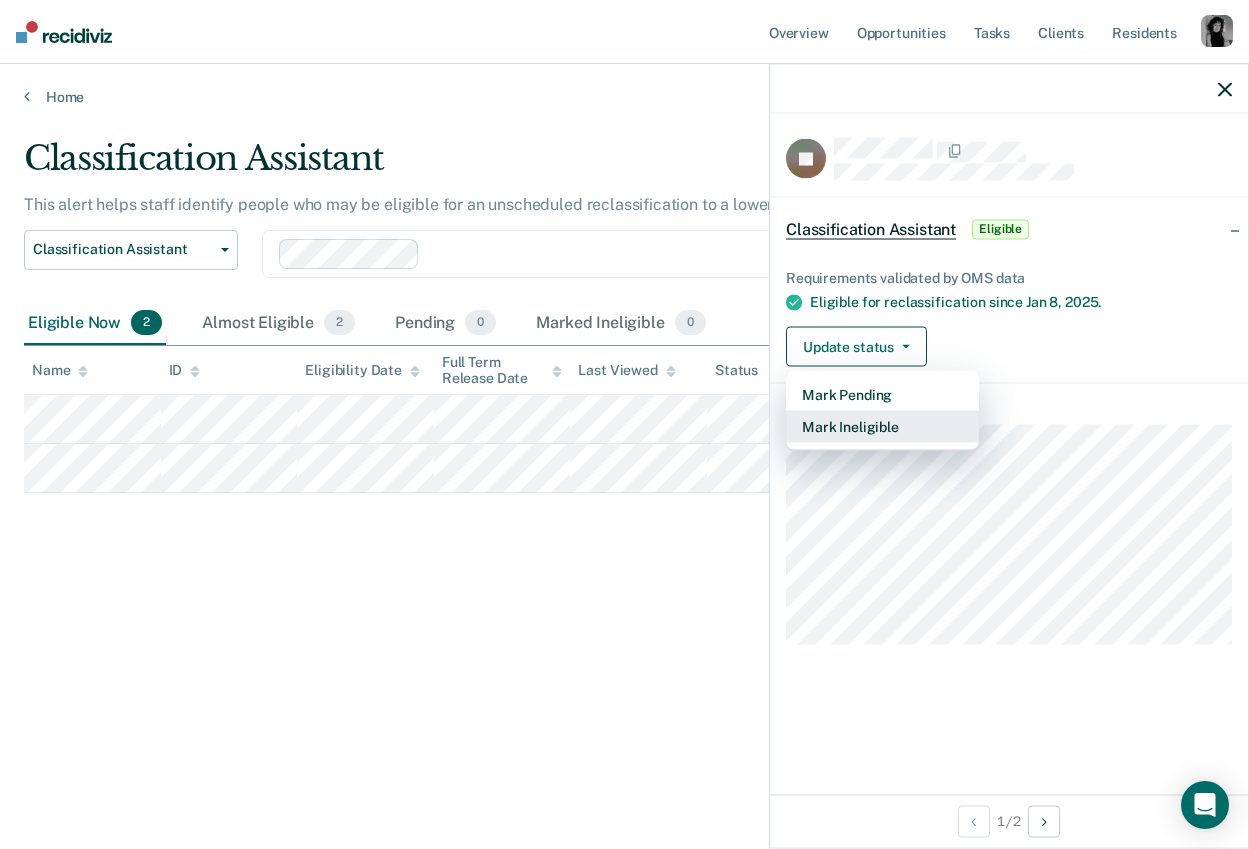 click on "Mark Ineligible" at bounding box center [882, 427] 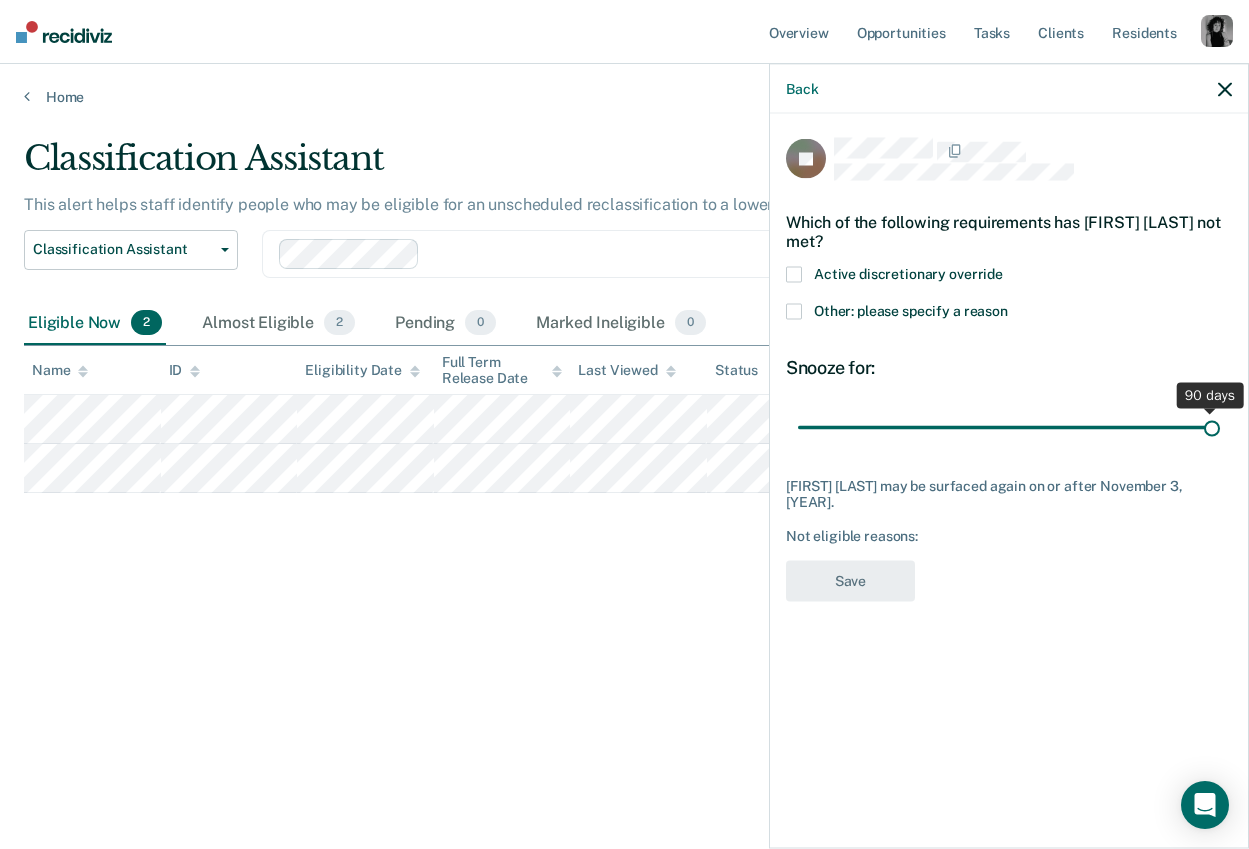 drag, startPoint x: 939, startPoint y: 427, endPoint x: 1310, endPoint y: 427, distance: 371 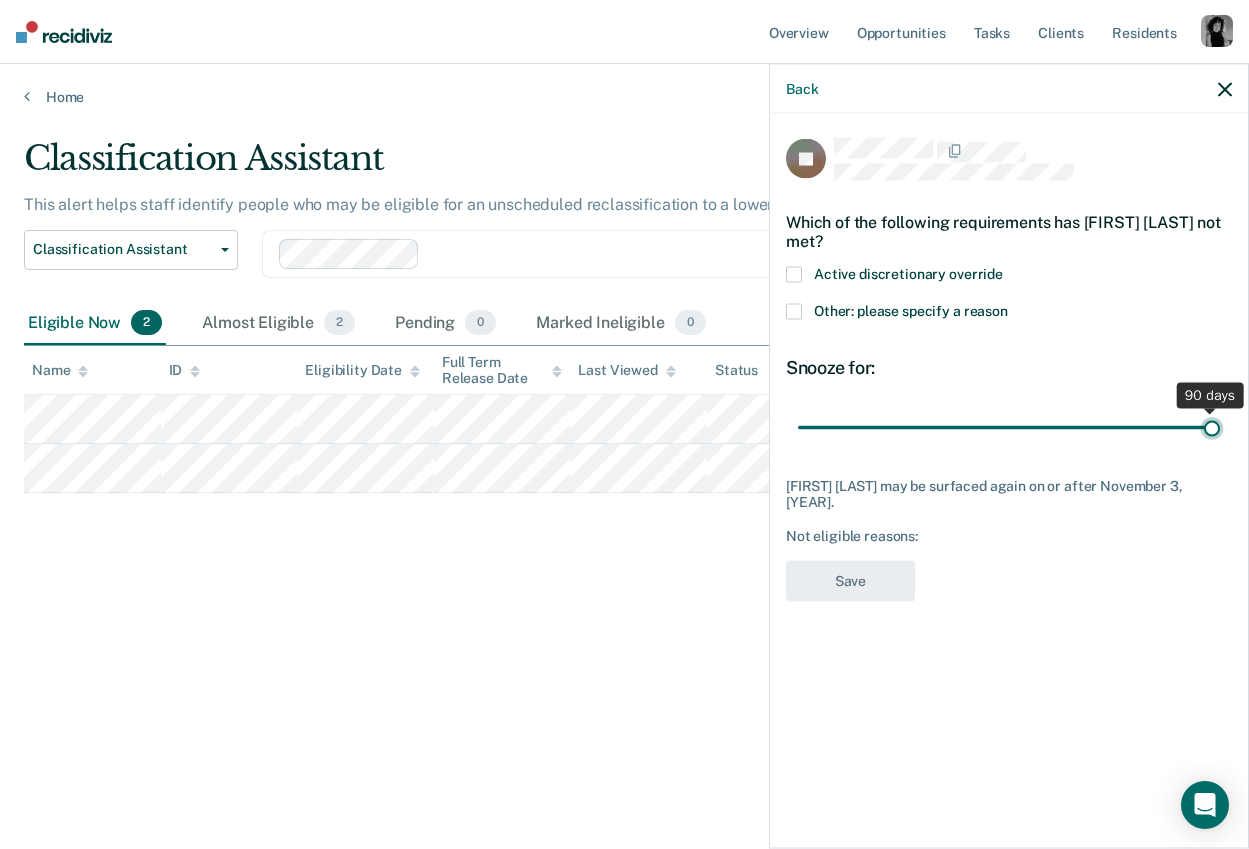 type on "90" 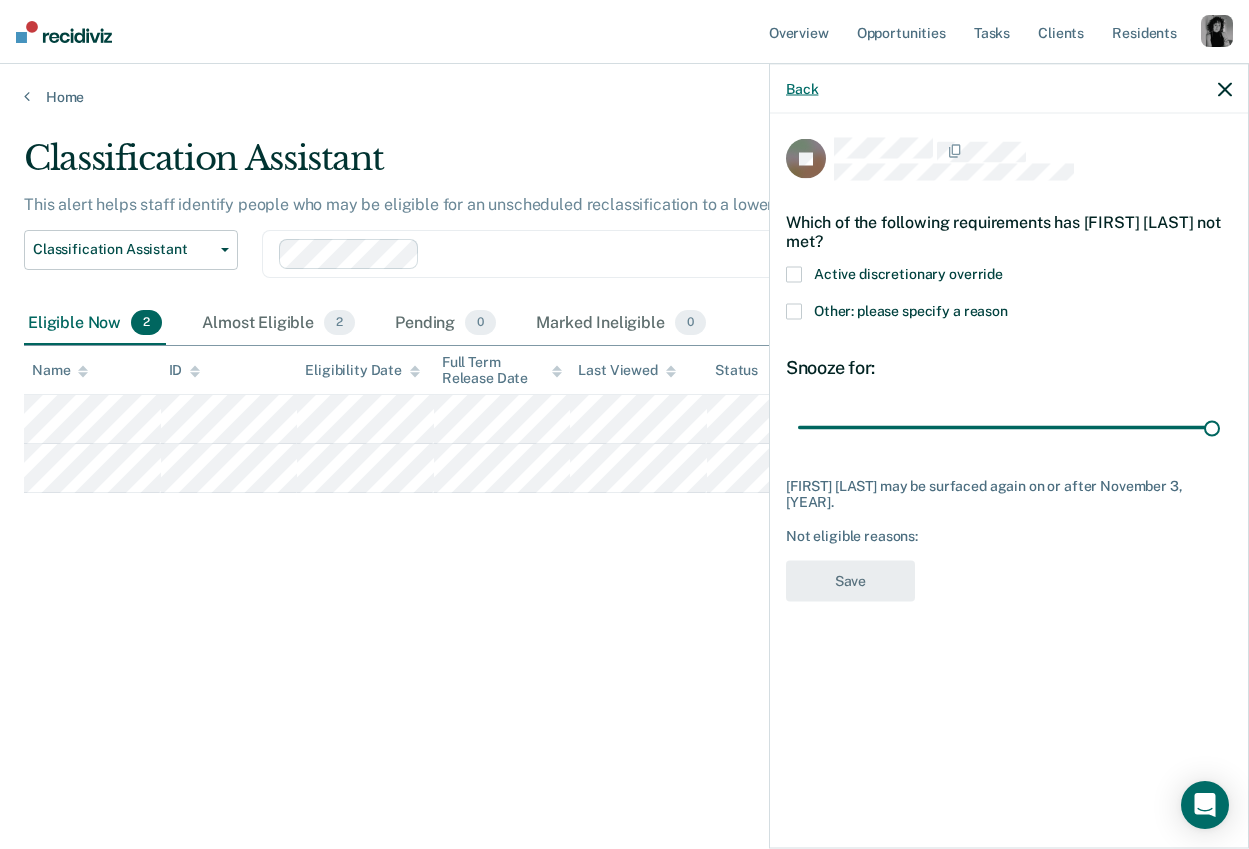 click on "Back" at bounding box center [802, 88] 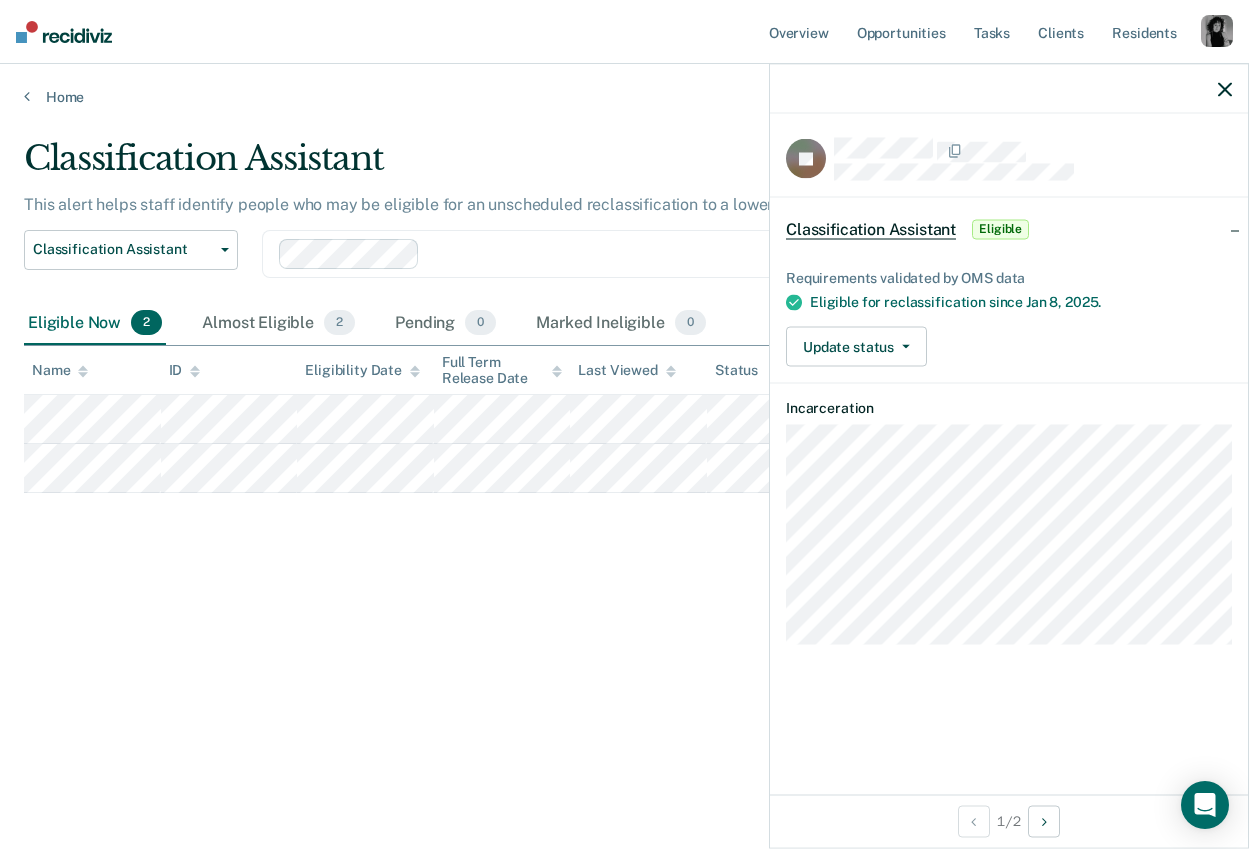 click 